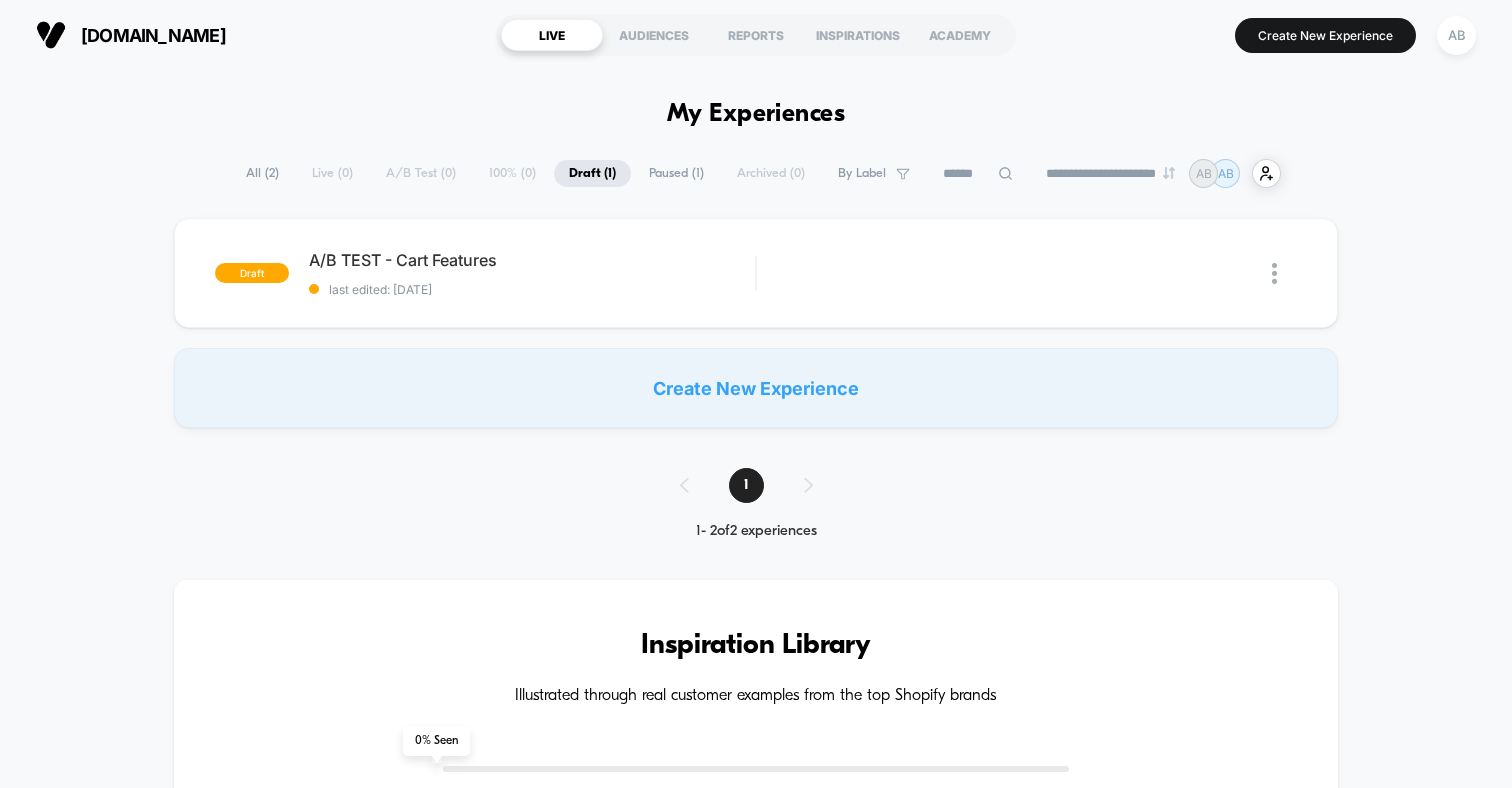 scroll, scrollTop: 0, scrollLeft: 0, axis: both 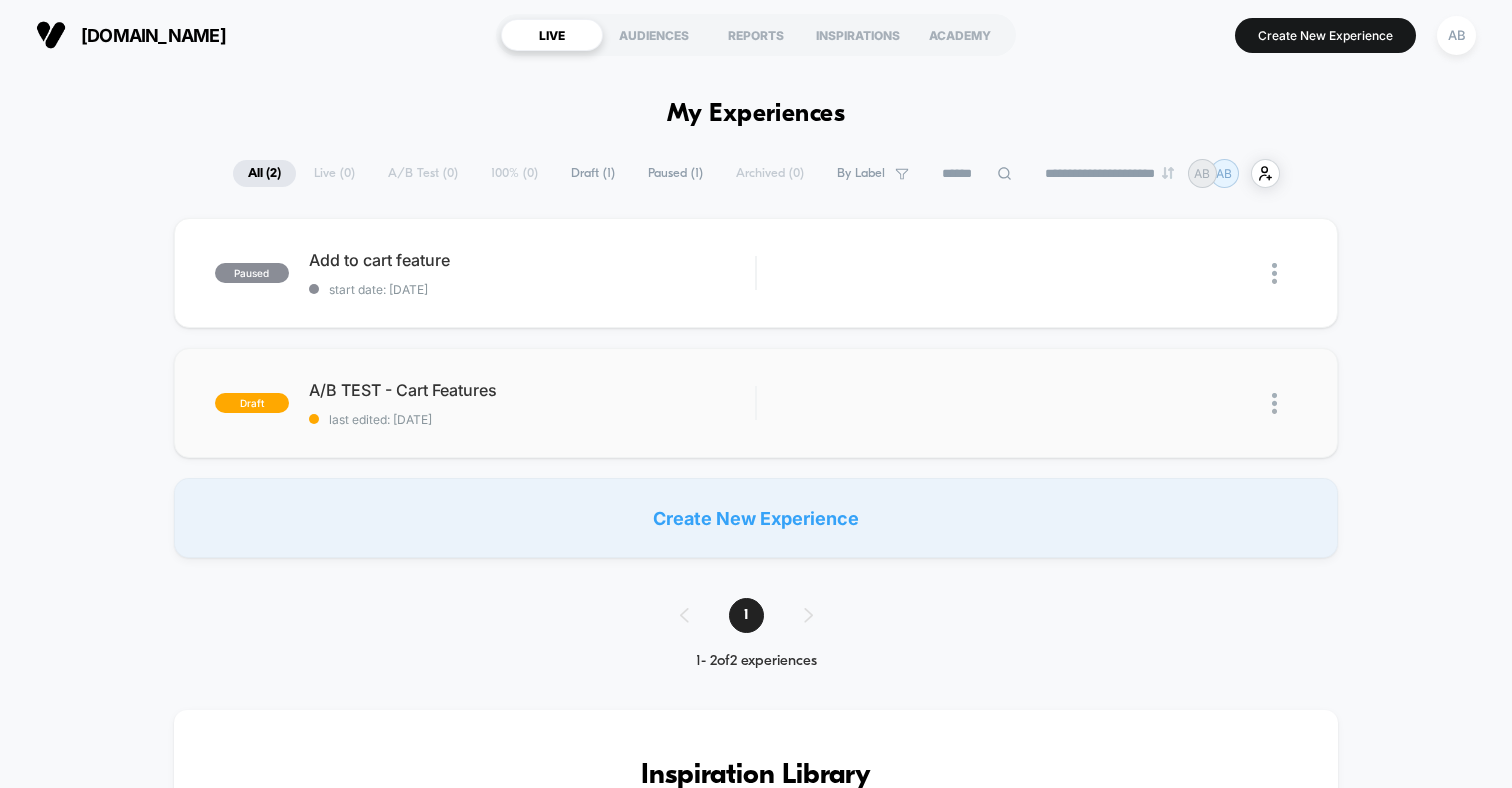 click at bounding box center (1274, 403) 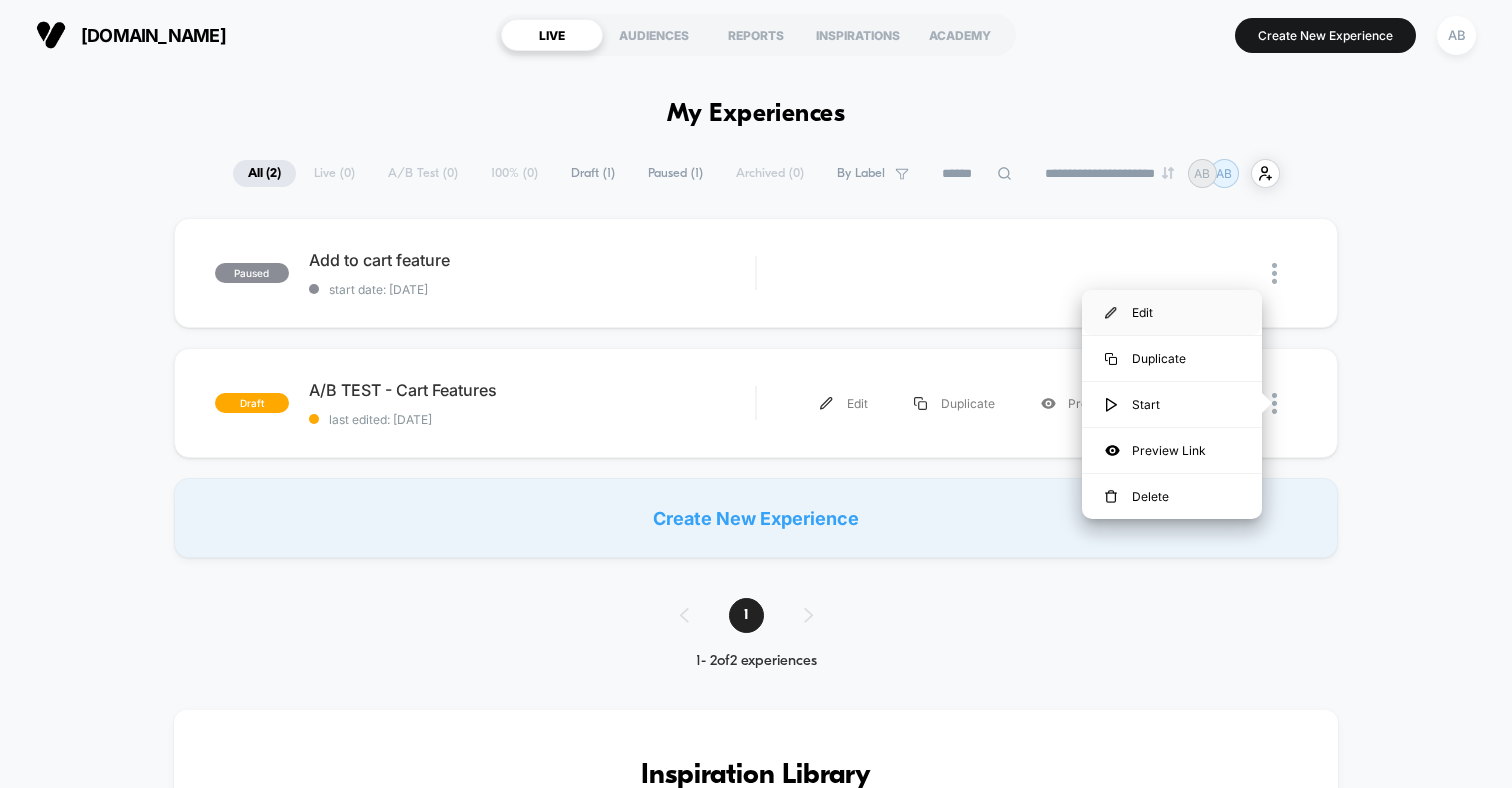 click on "Edit" at bounding box center [1172, 312] 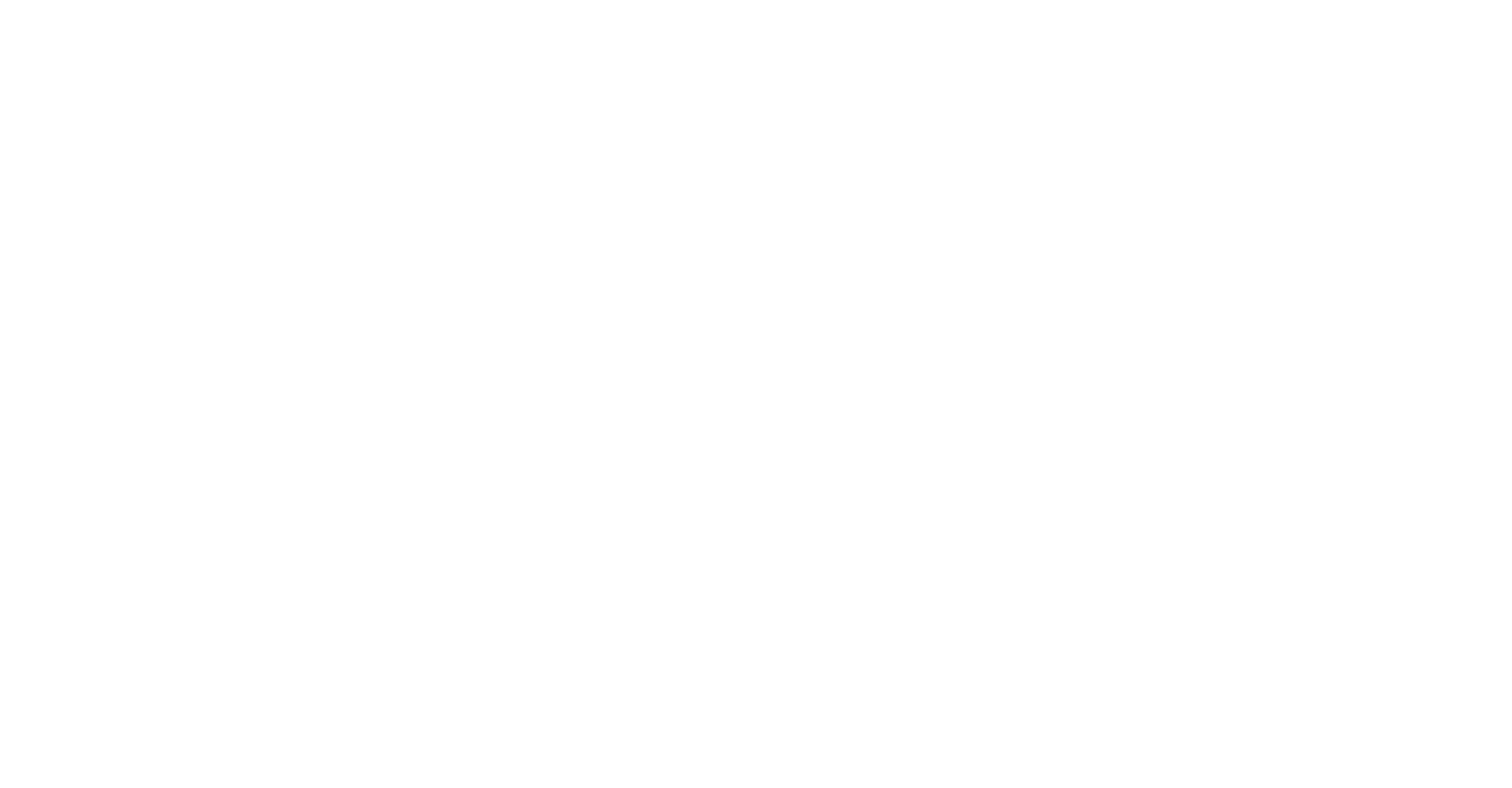 scroll, scrollTop: 0, scrollLeft: 0, axis: both 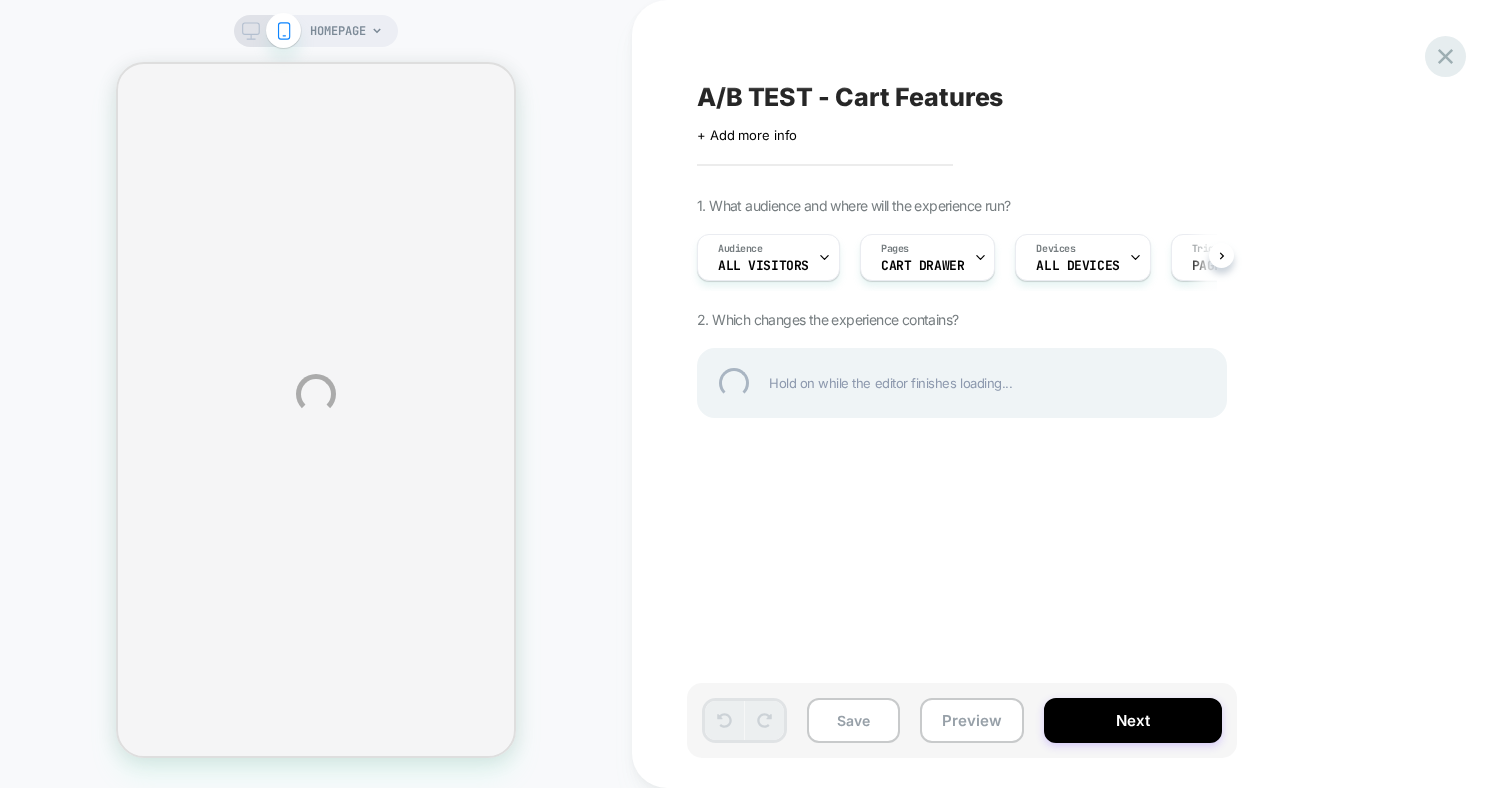 click at bounding box center [1445, 56] 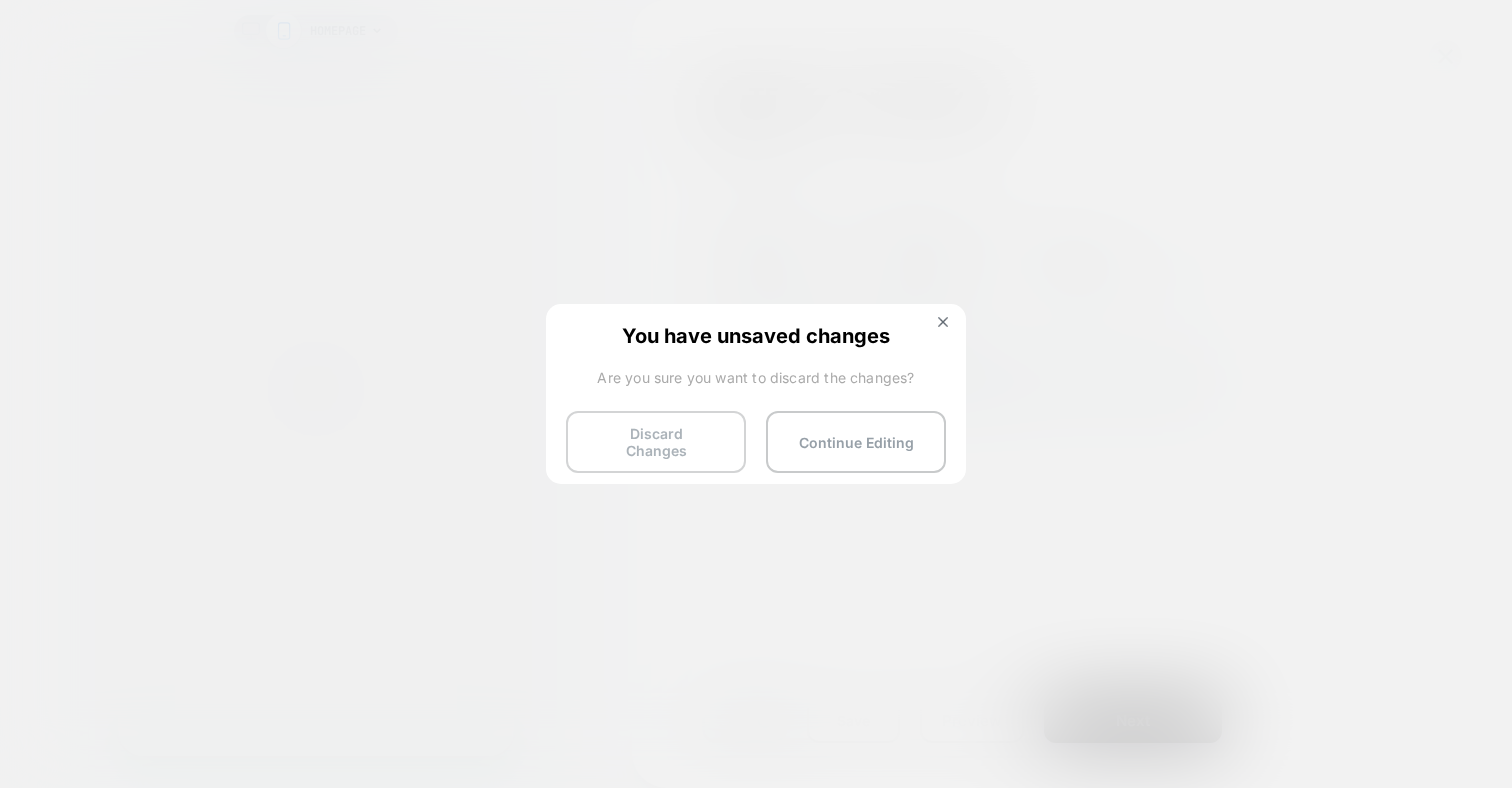 click on "Discard Changes" at bounding box center [656, 442] 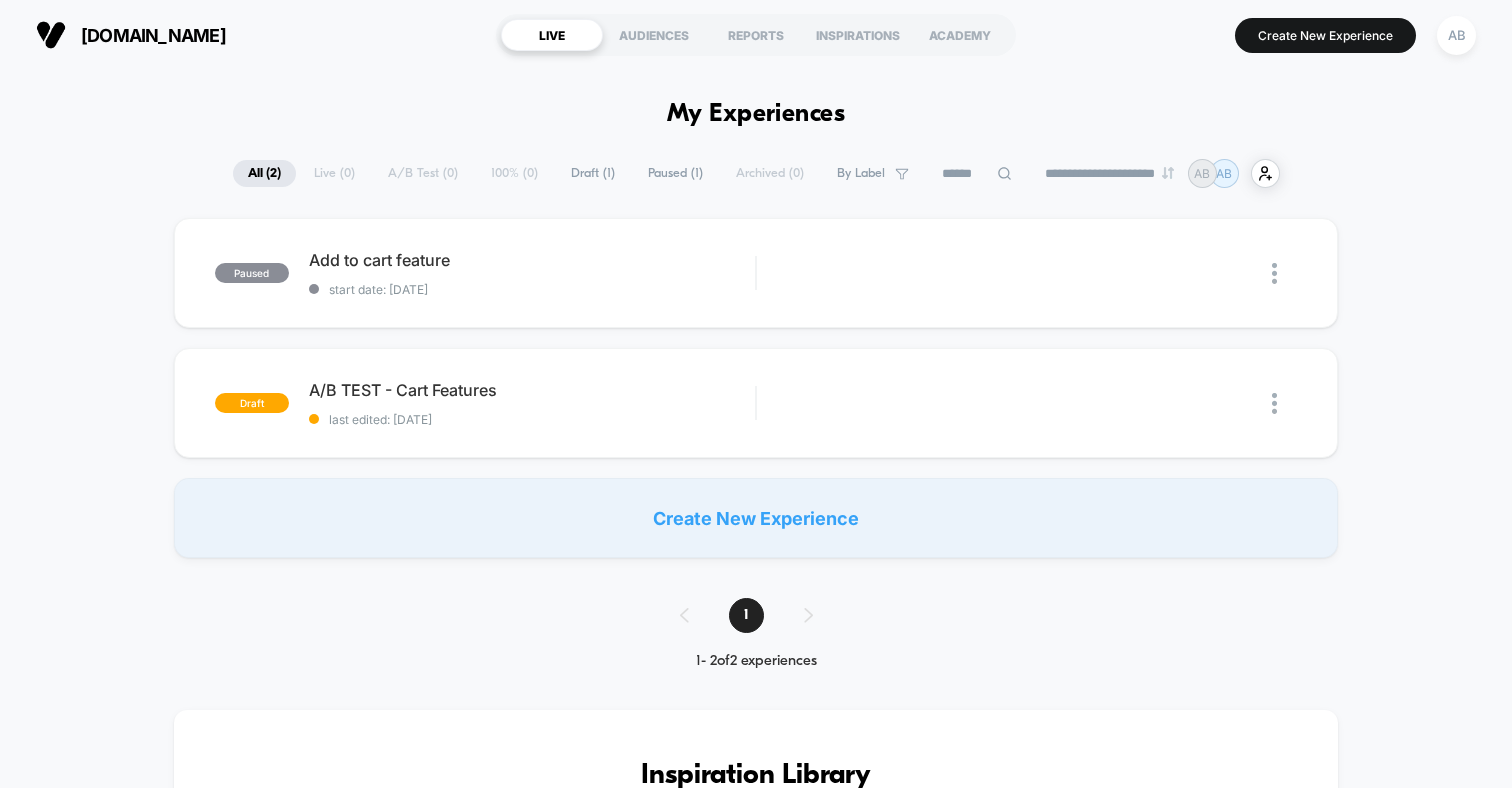 scroll, scrollTop: 0, scrollLeft: 0, axis: both 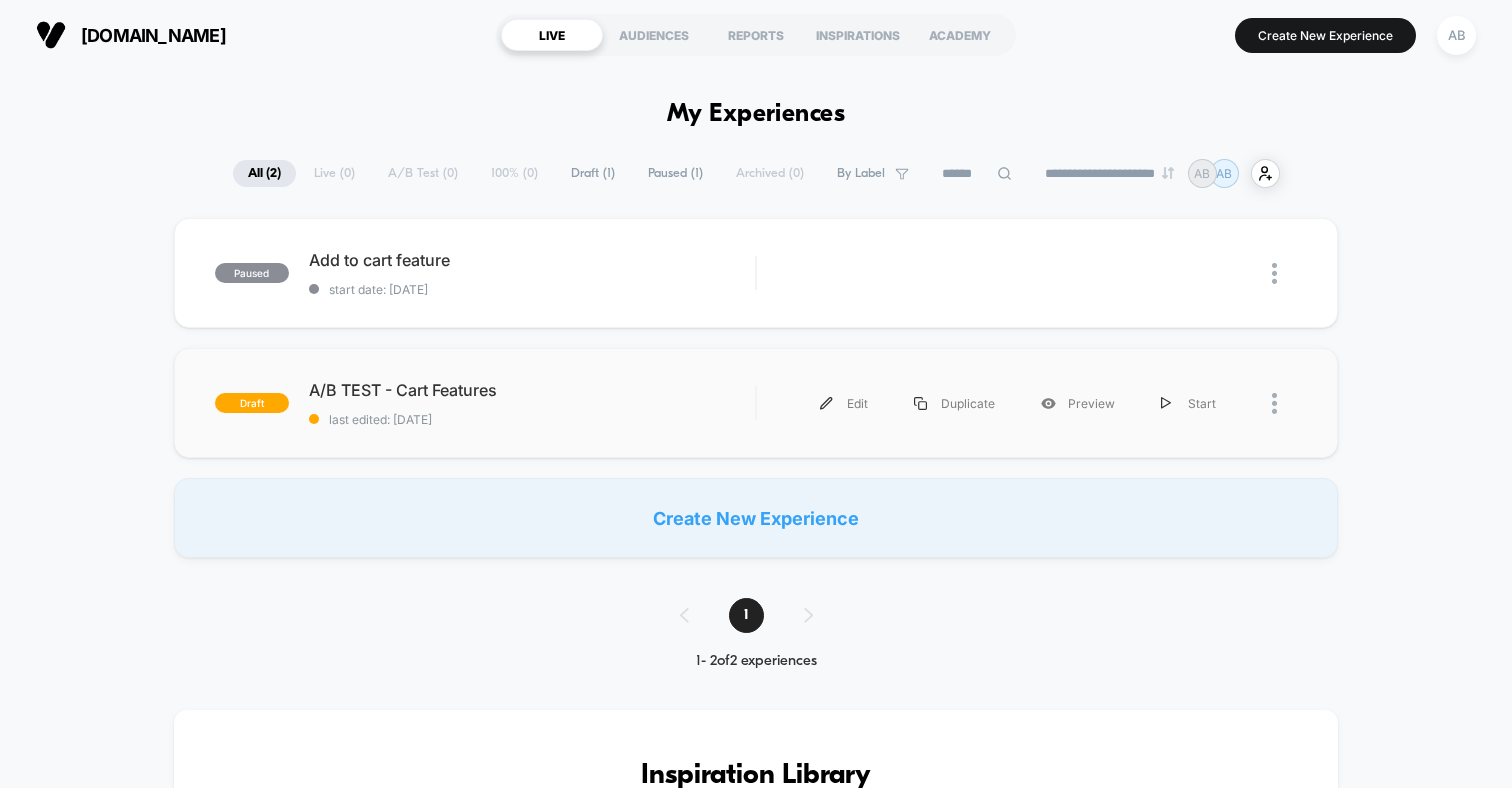 click at bounding box center (1284, 403) 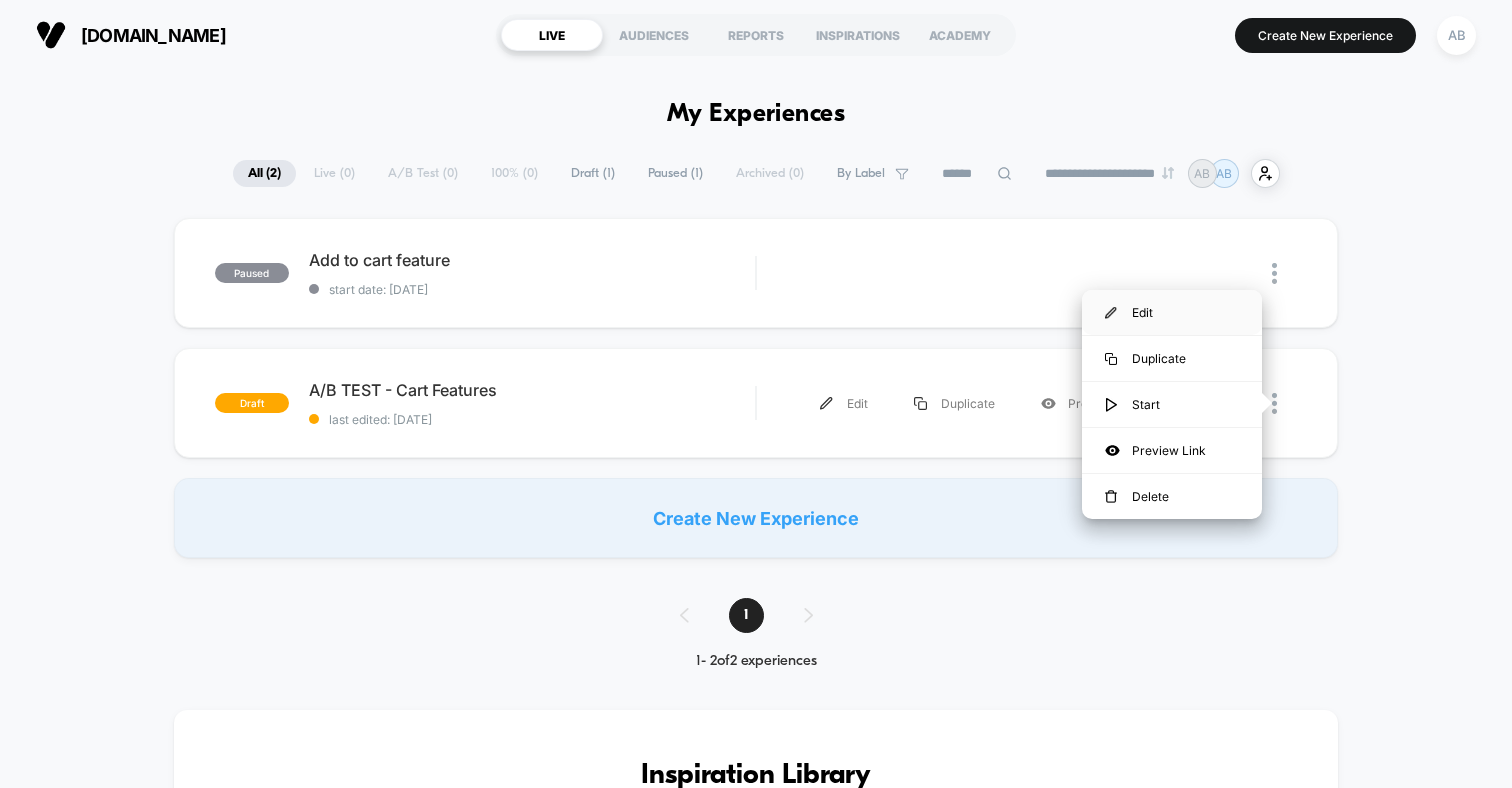 click on "Edit" at bounding box center (1172, 312) 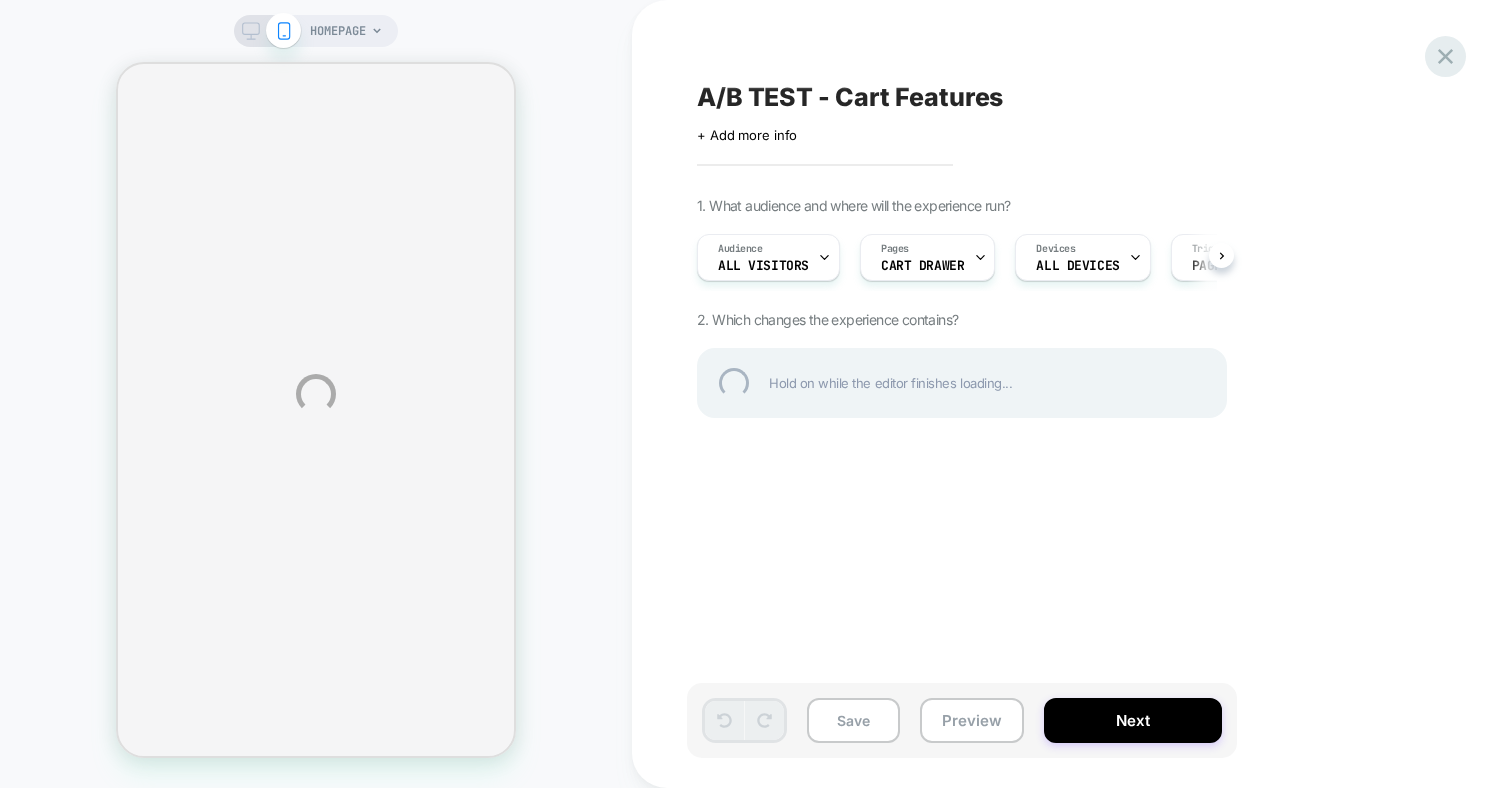 click at bounding box center [1445, 56] 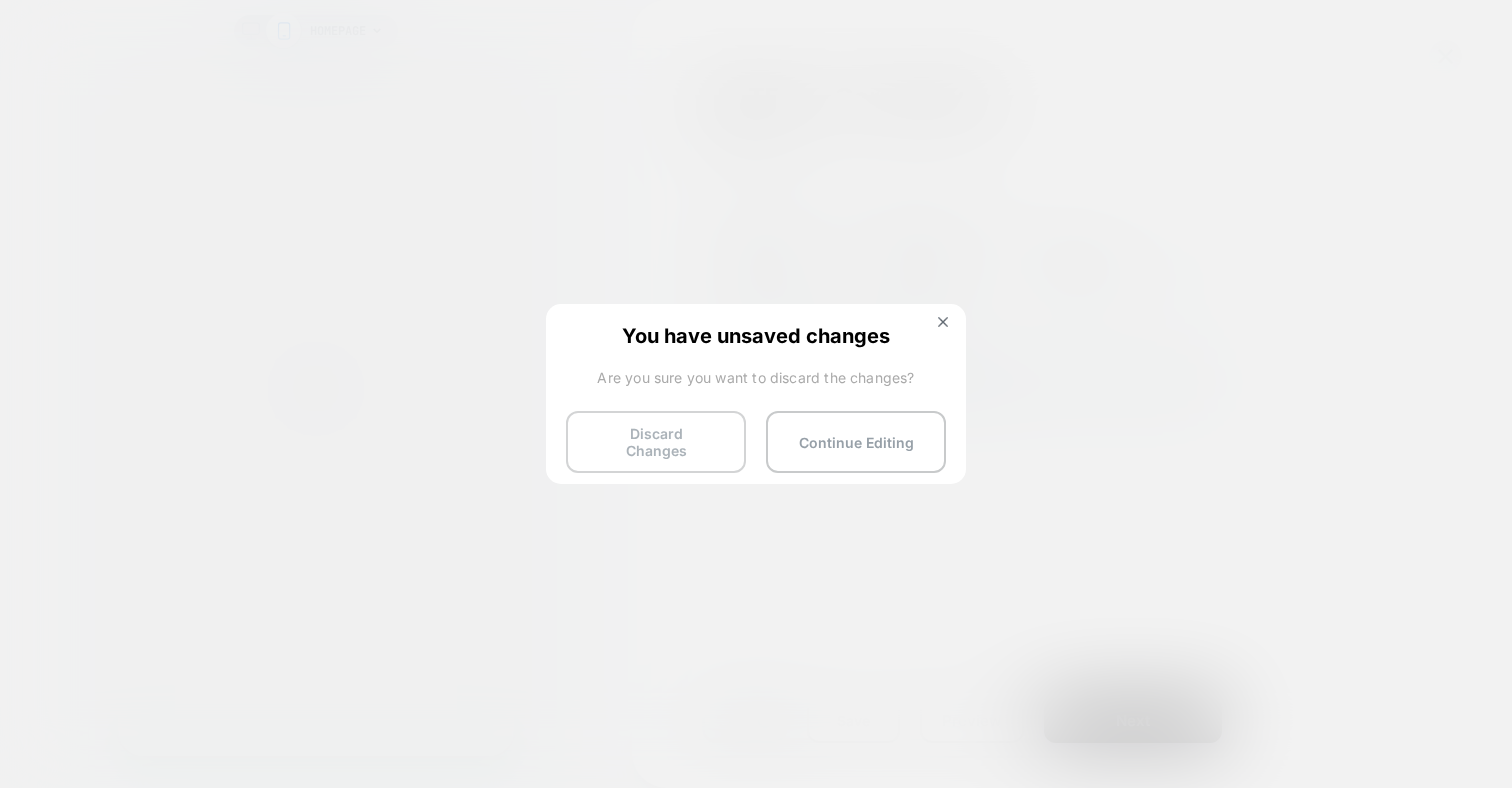 click on "Discard Changes" at bounding box center (656, 442) 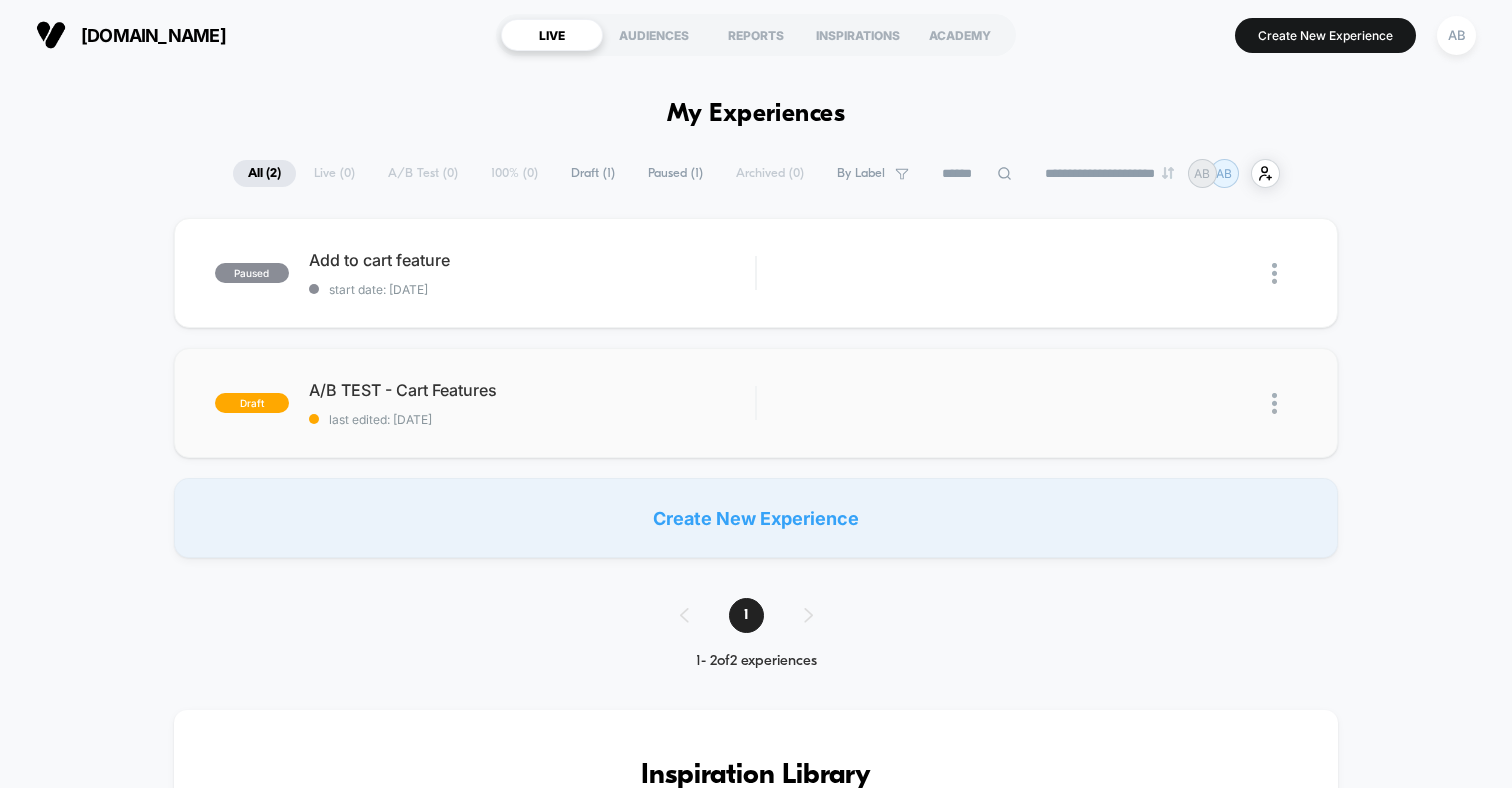 scroll, scrollTop: 0, scrollLeft: 0, axis: both 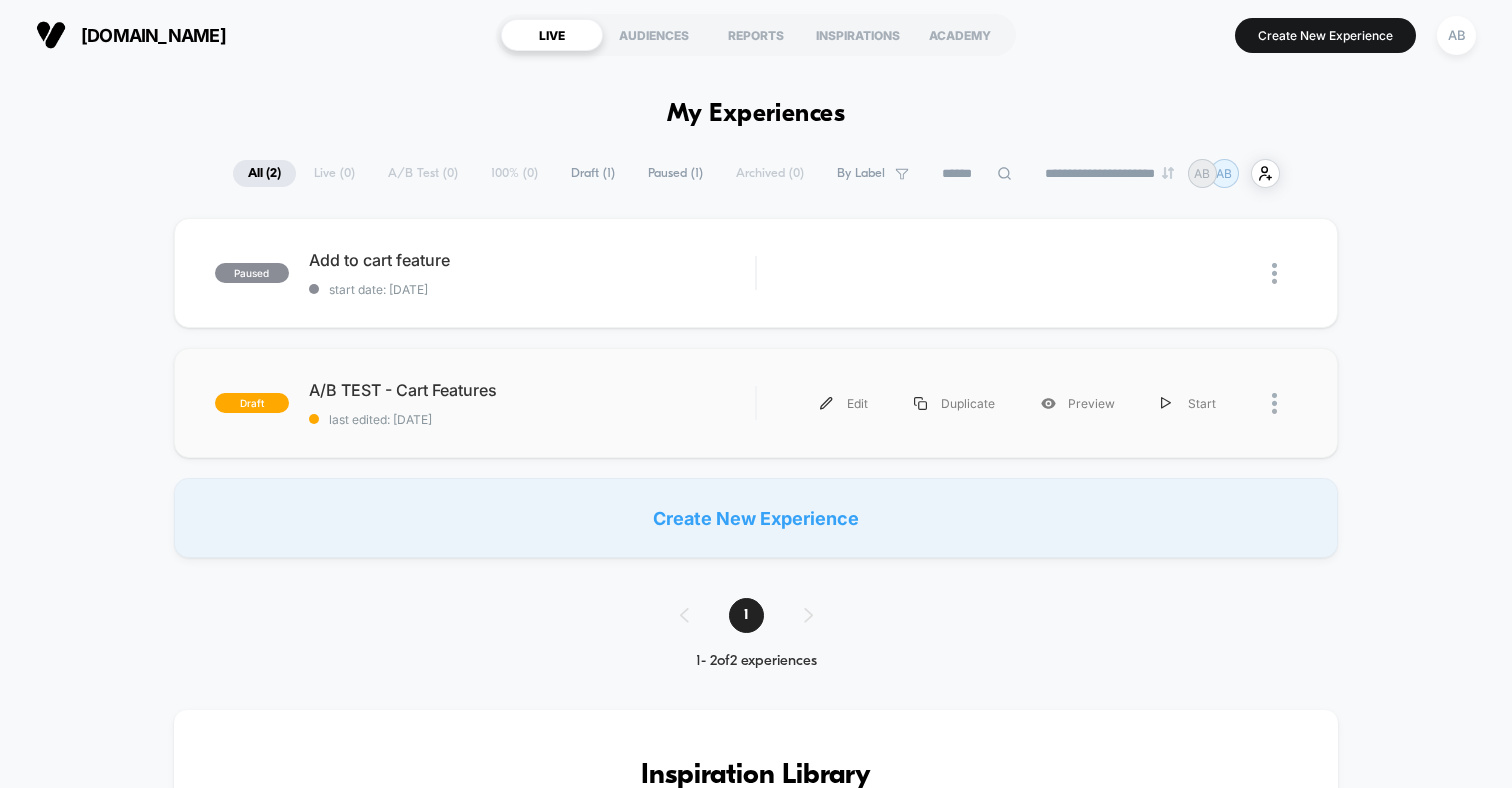 click at bounding box center [1268, 403] 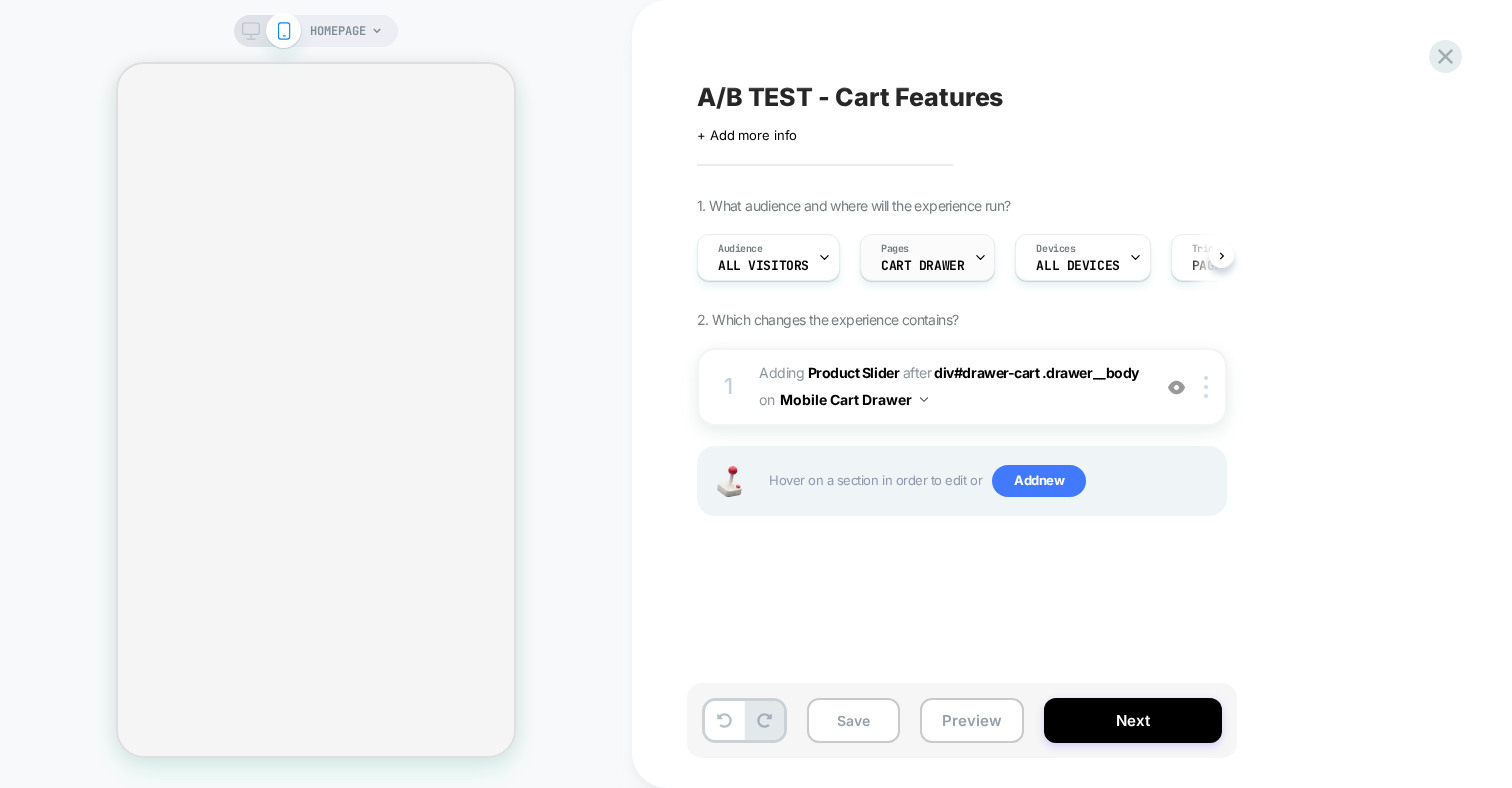 scroll, scrollTop: 0, scrollLeft: 1, axis: horizontal 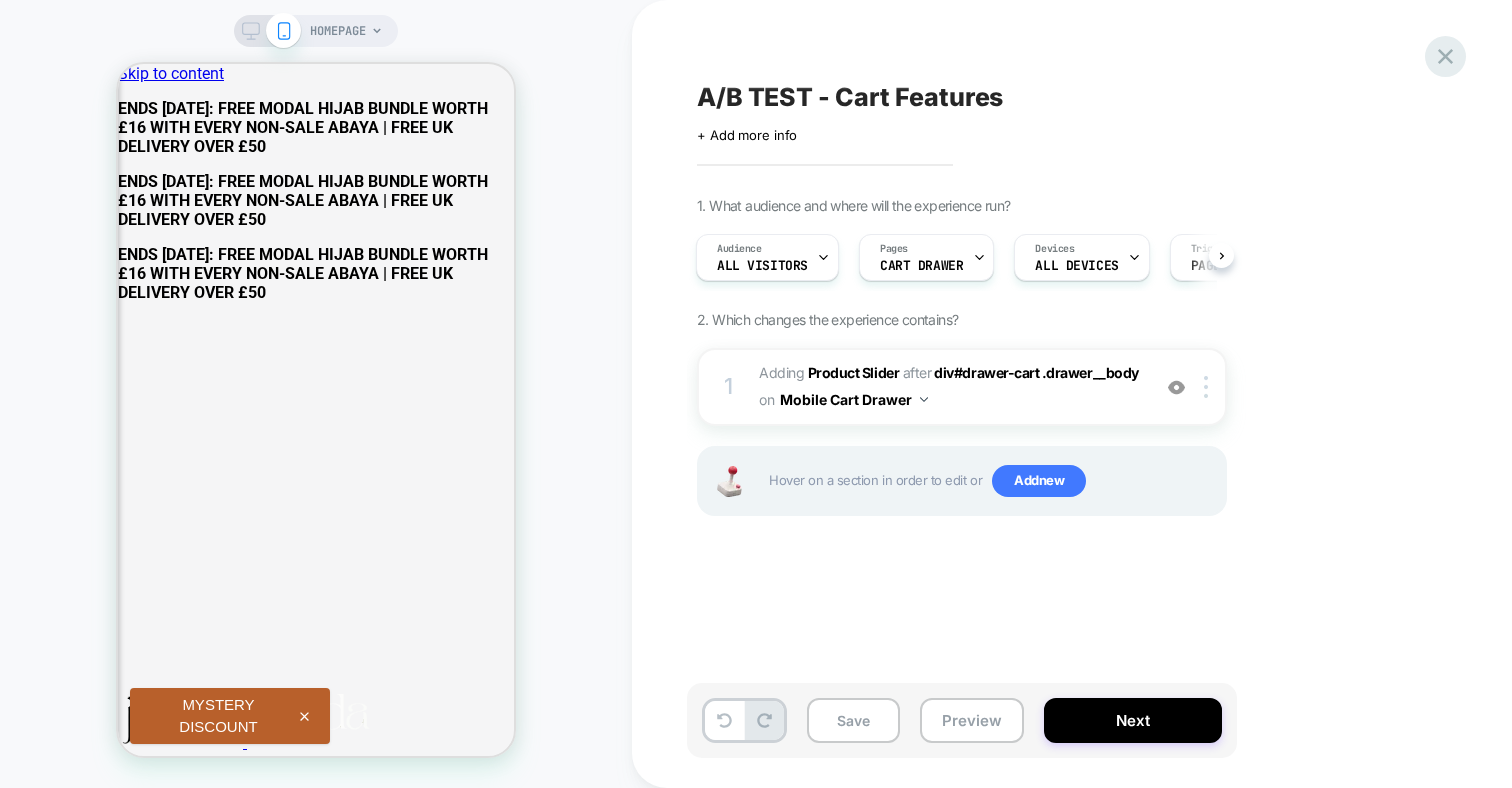 click 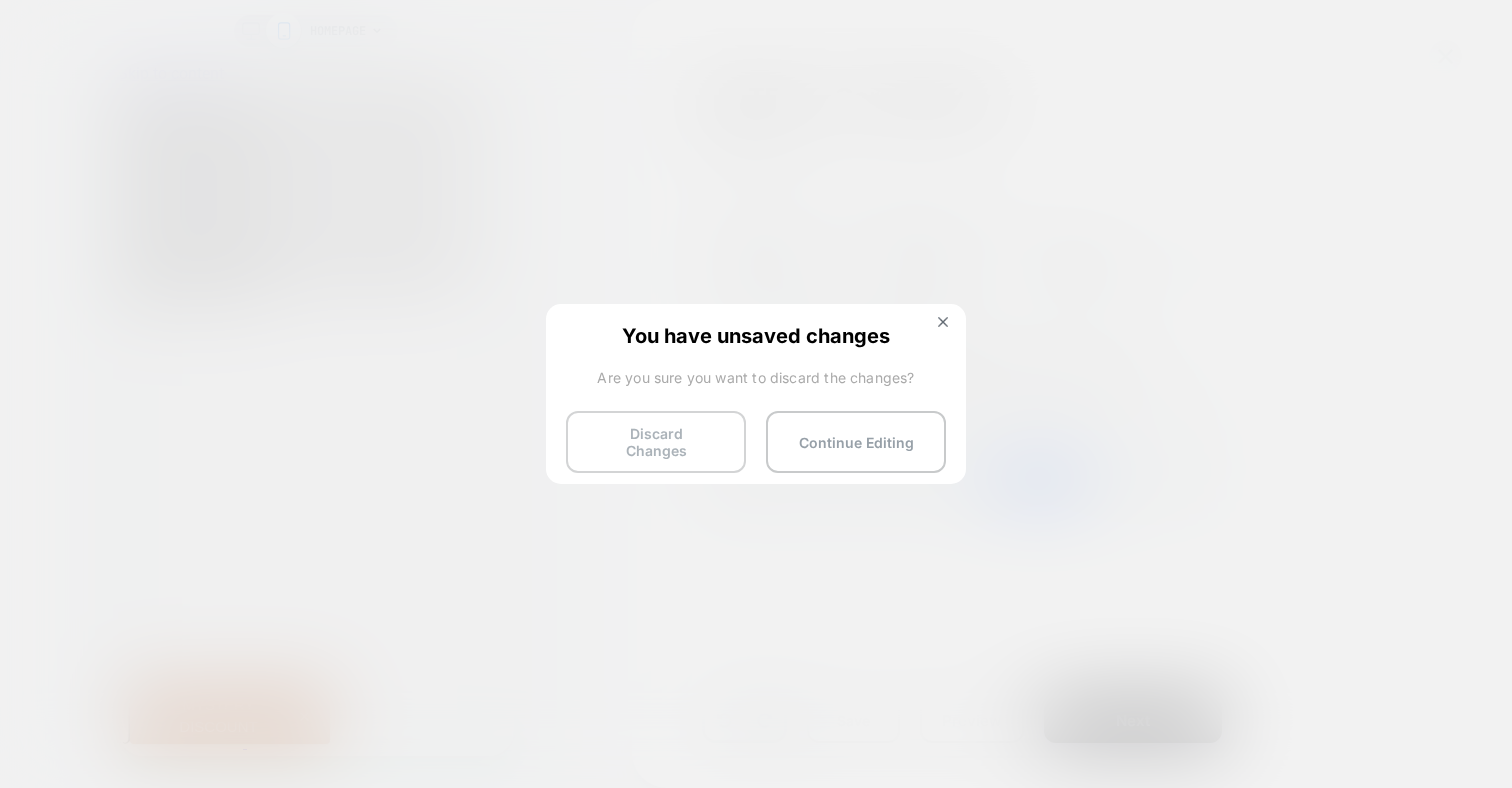 click on "Discard Changes" at bounding box center (656, 442) 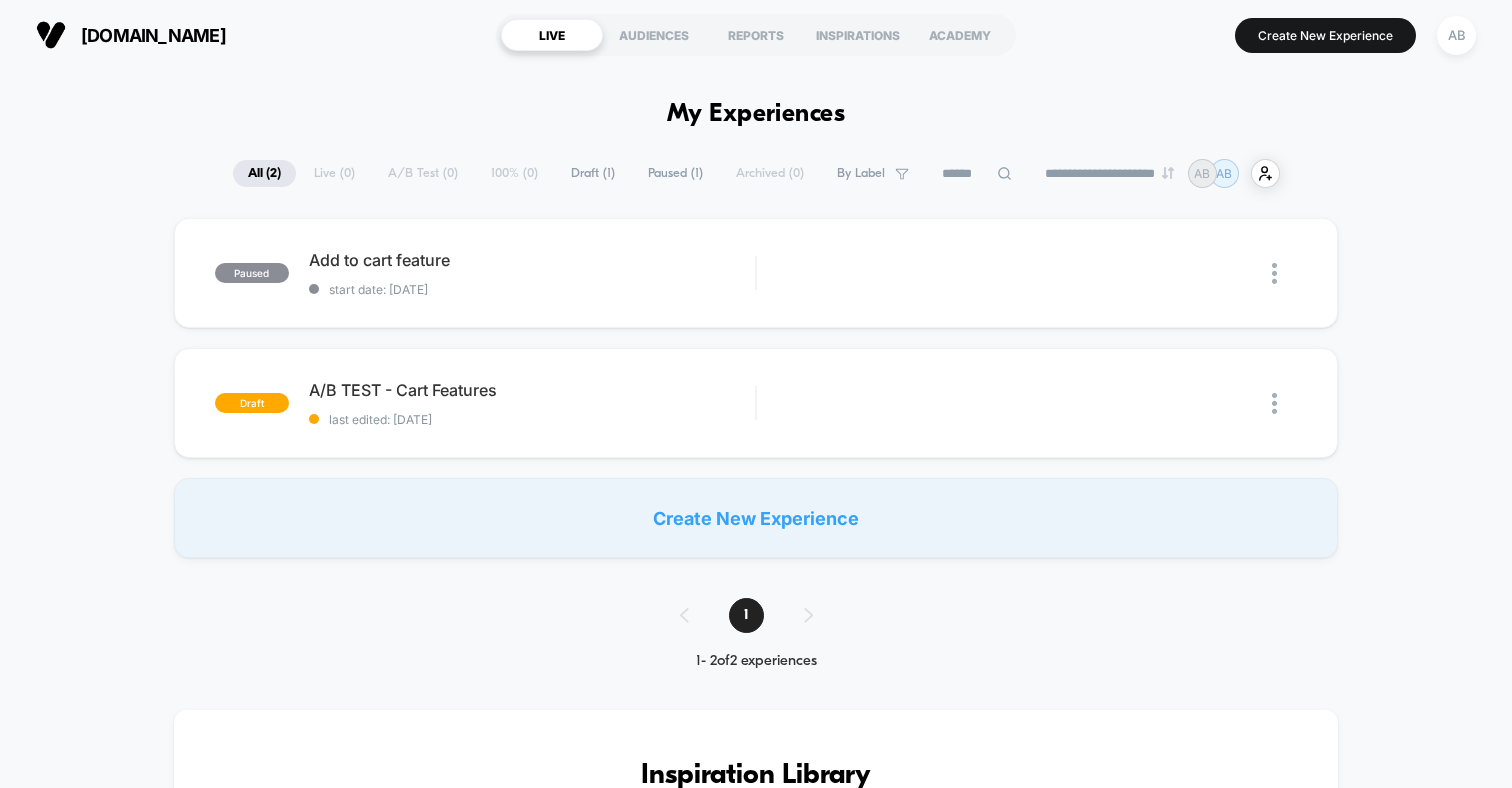 scroll, scrollTop: 0, scrollLeft: 0, axis: both 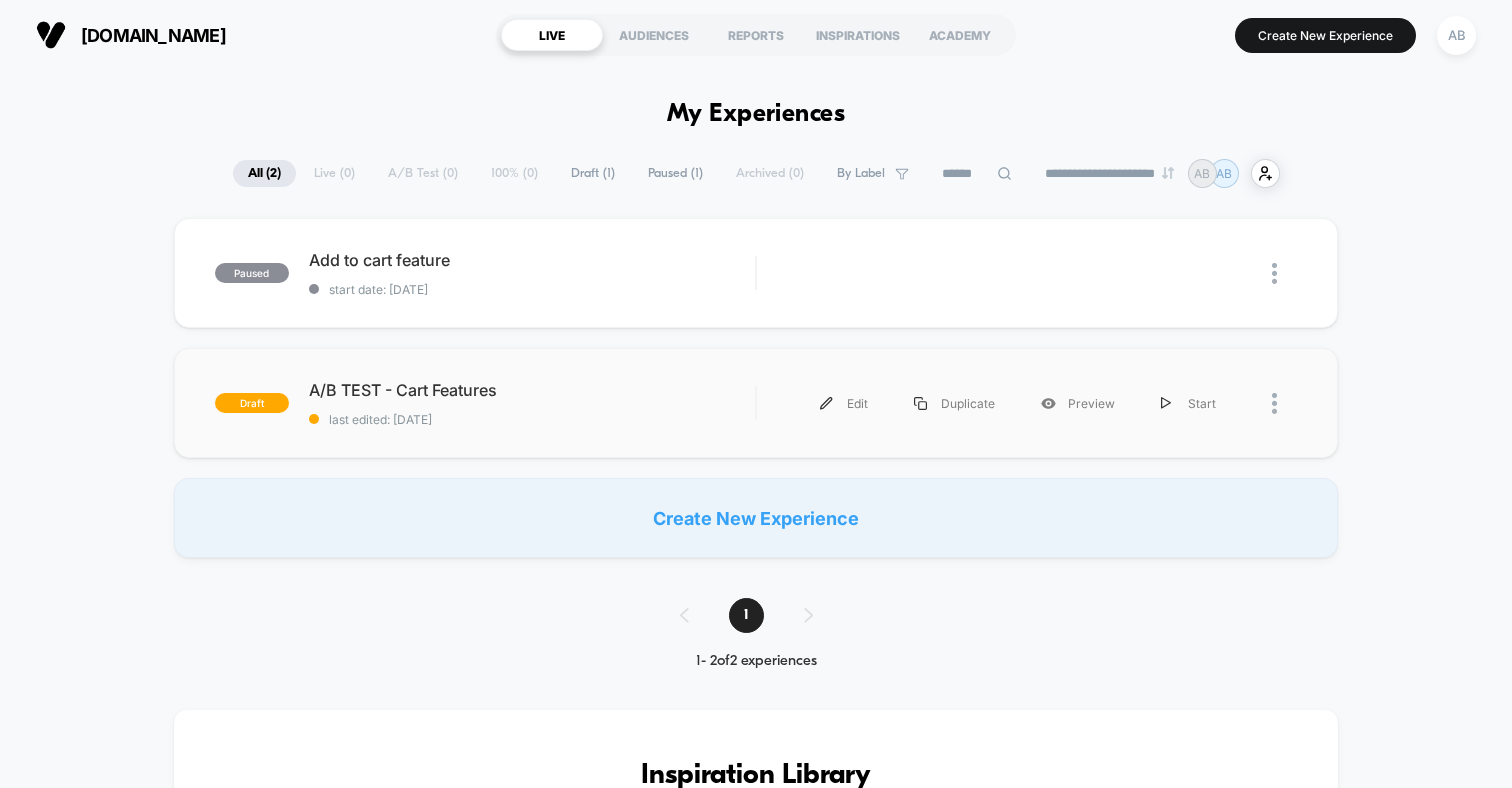 click at bounding box center [1284, 403] 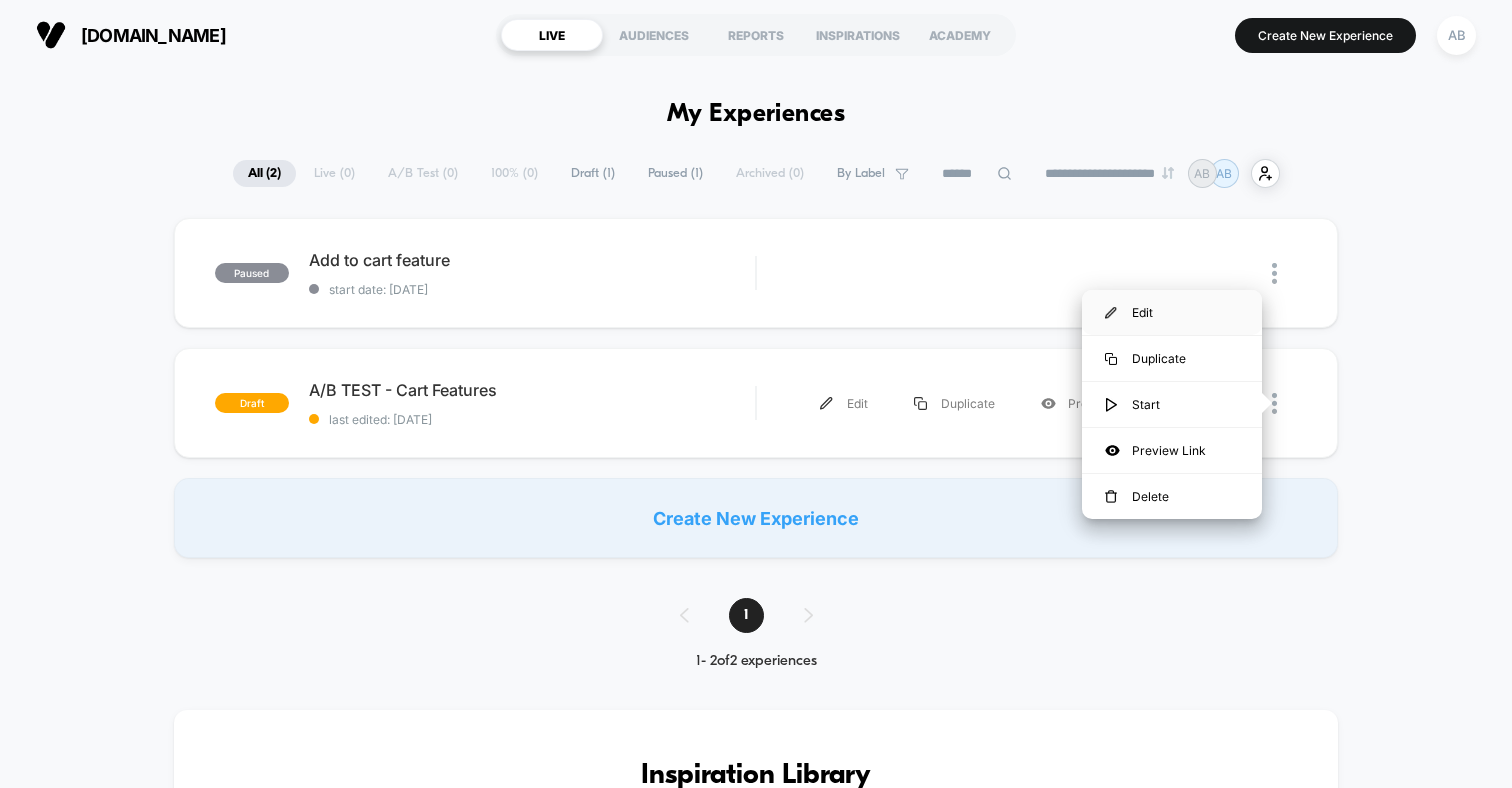 click on "Edit" at bounding box center [1172, 312] 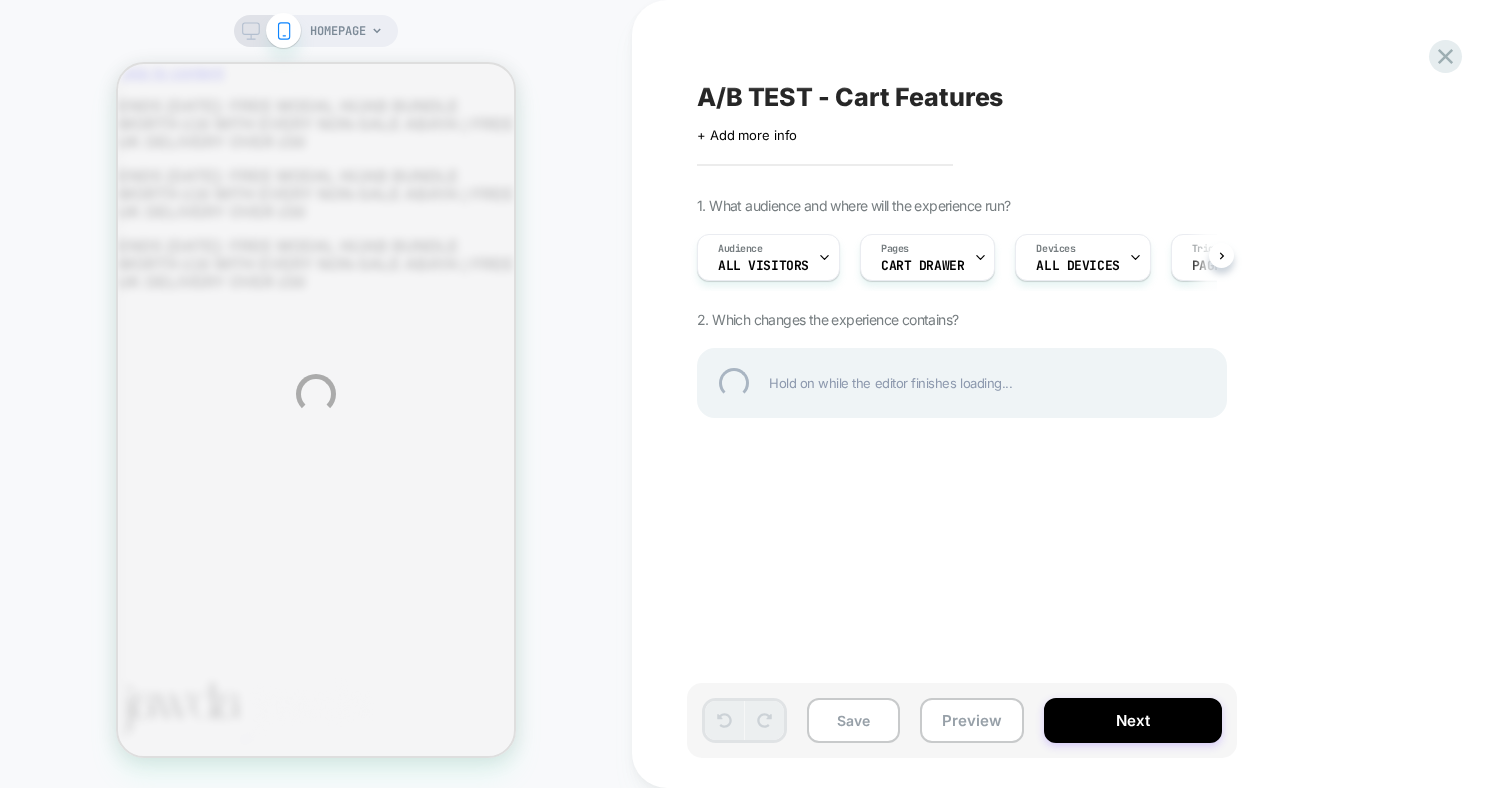 scroll, scrollTop: 0, scrollLeft: 0, axis: both 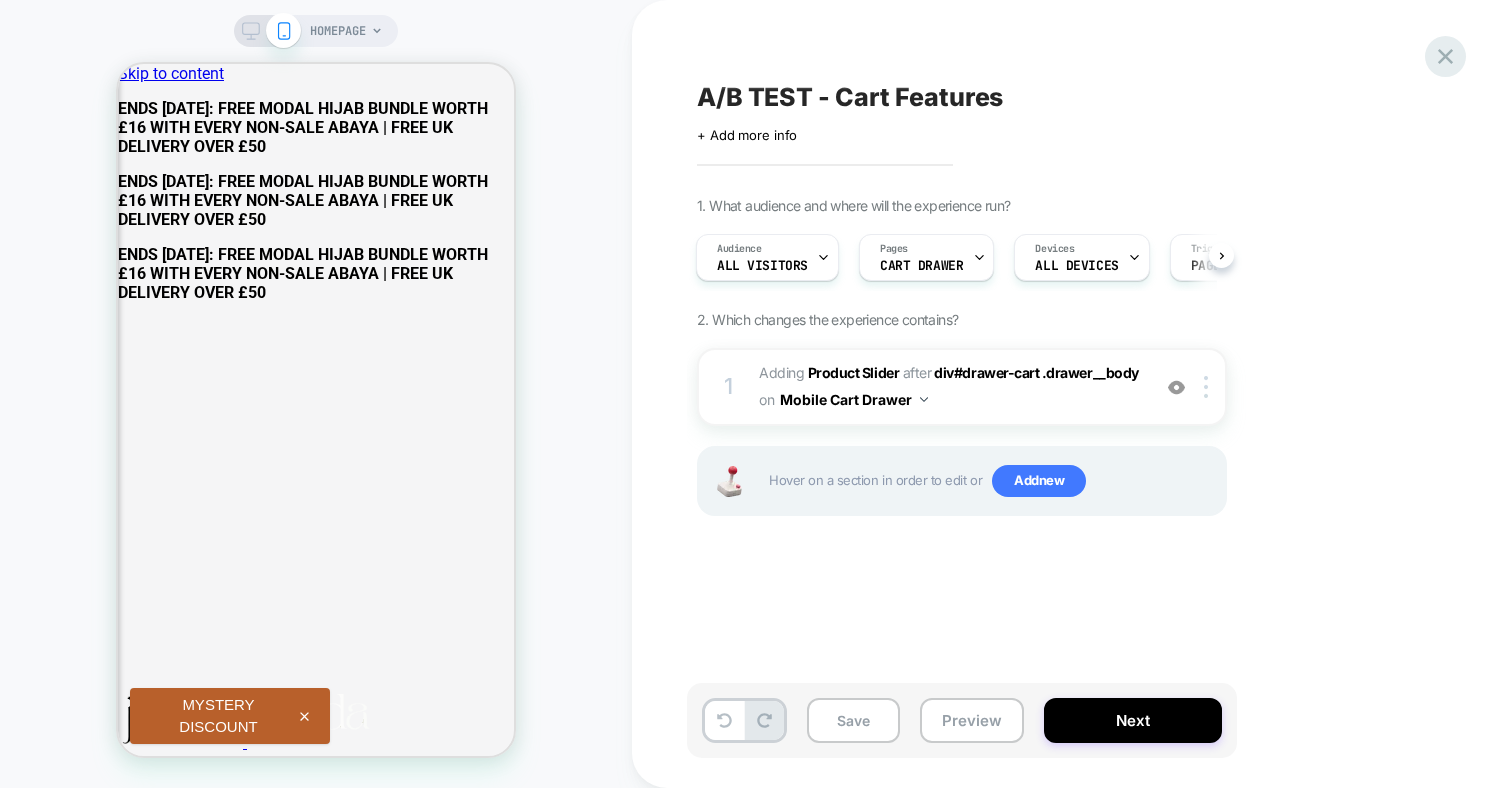 click 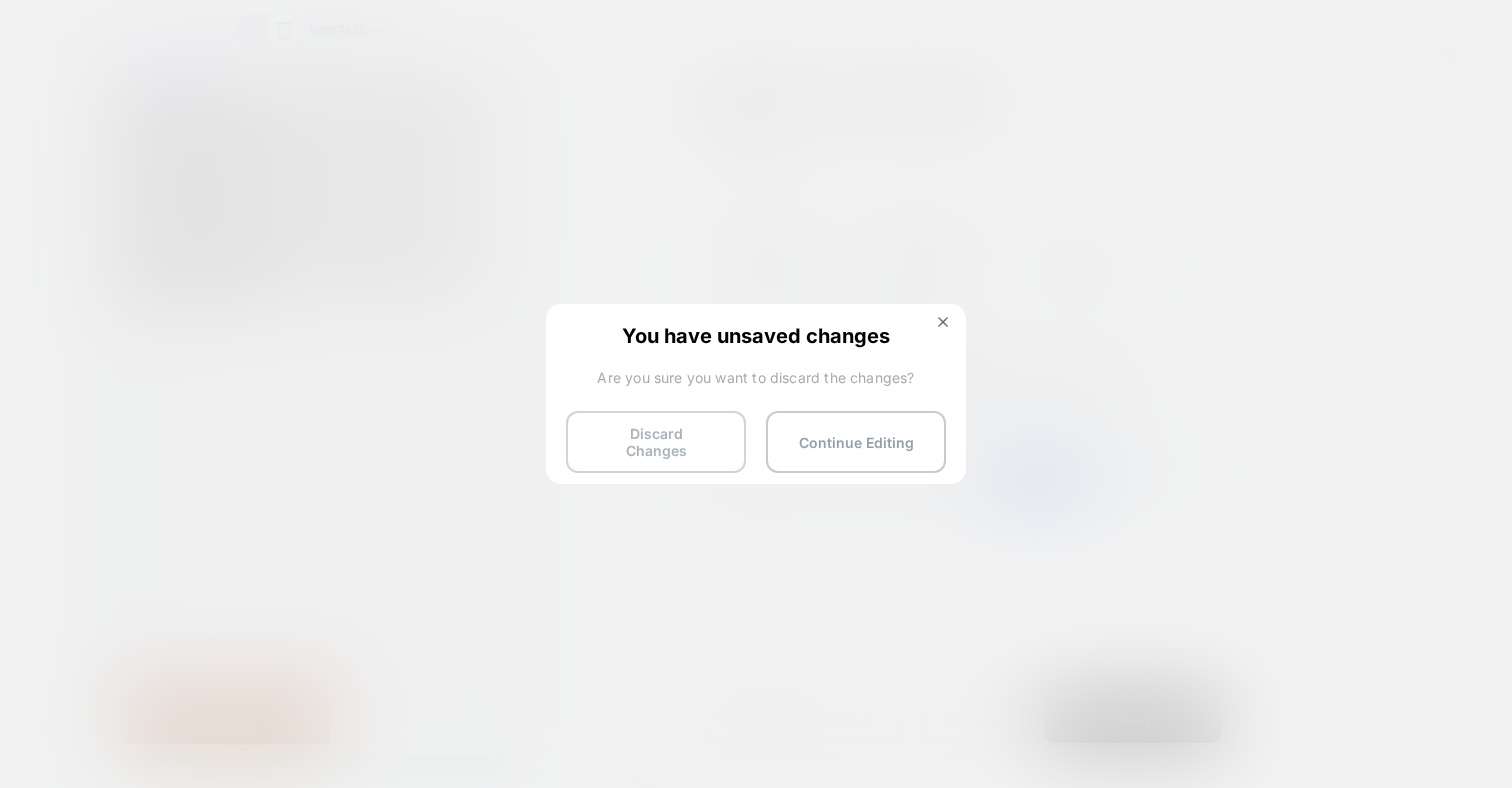 click on "Discard Changes" at bounding box center [656, 442] 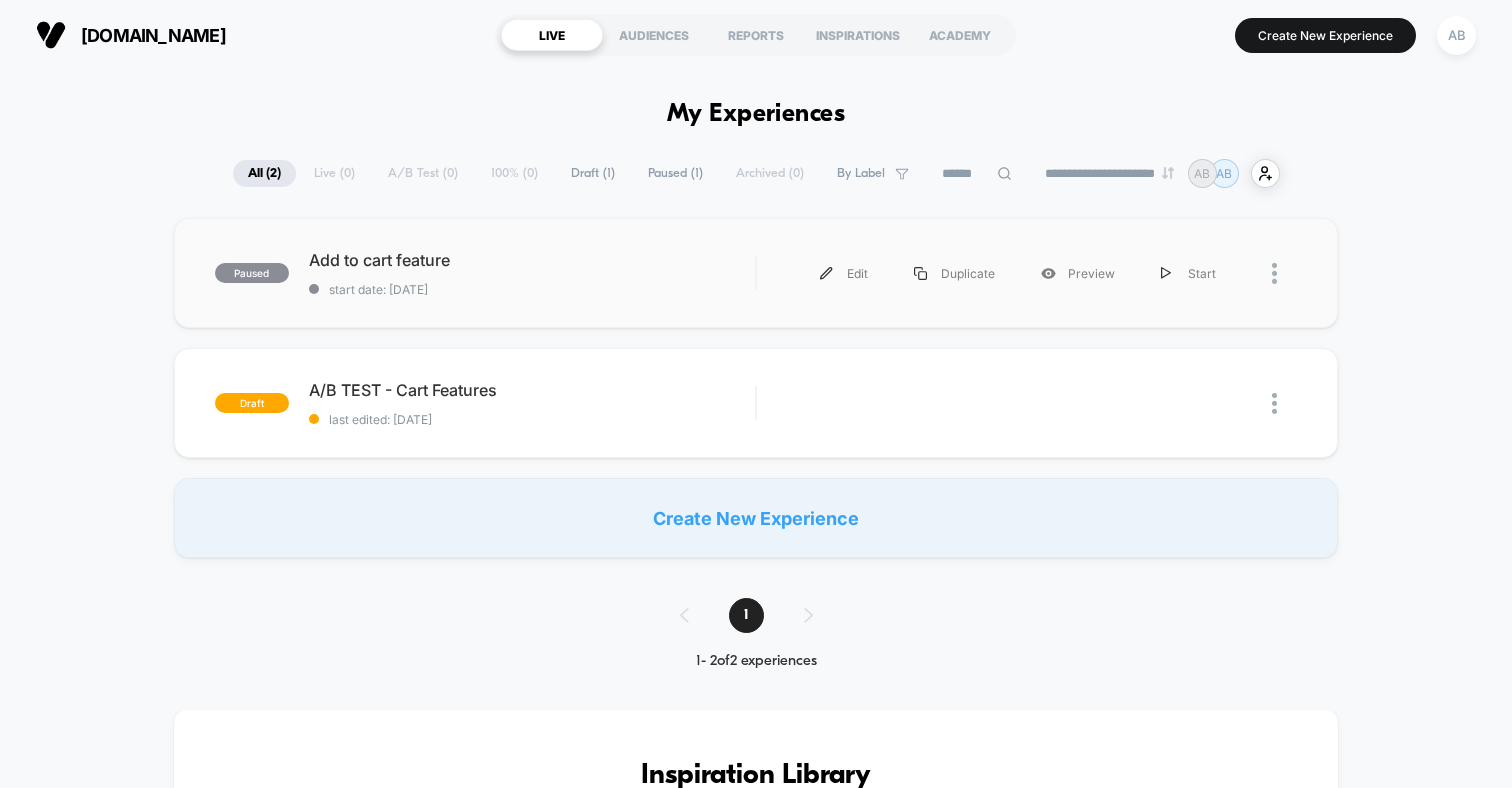 scroll, scrollTop: 0, scrollLeft: 0, axis: both 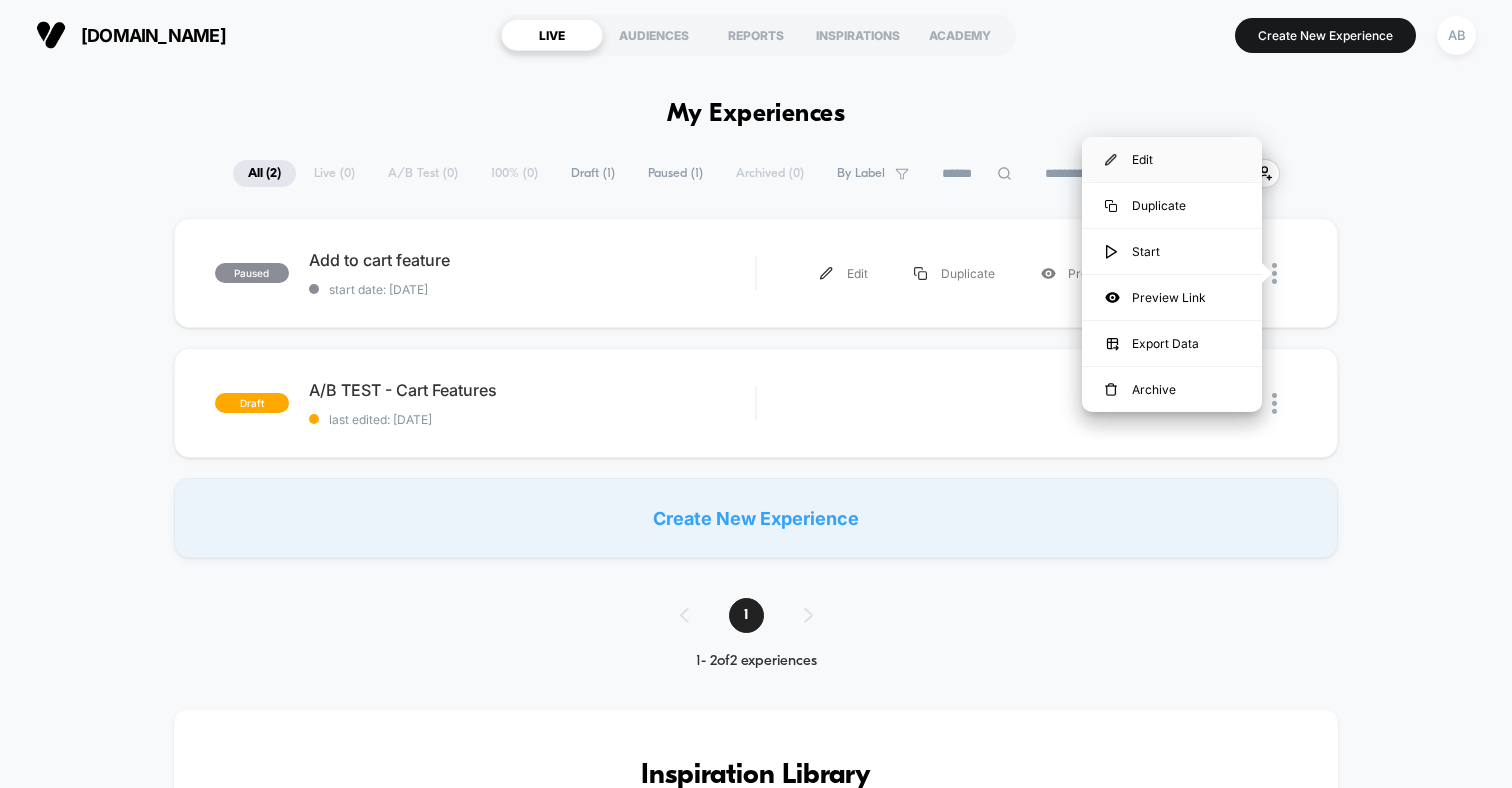 click on "Edit" at bounding box center (1172, 159) 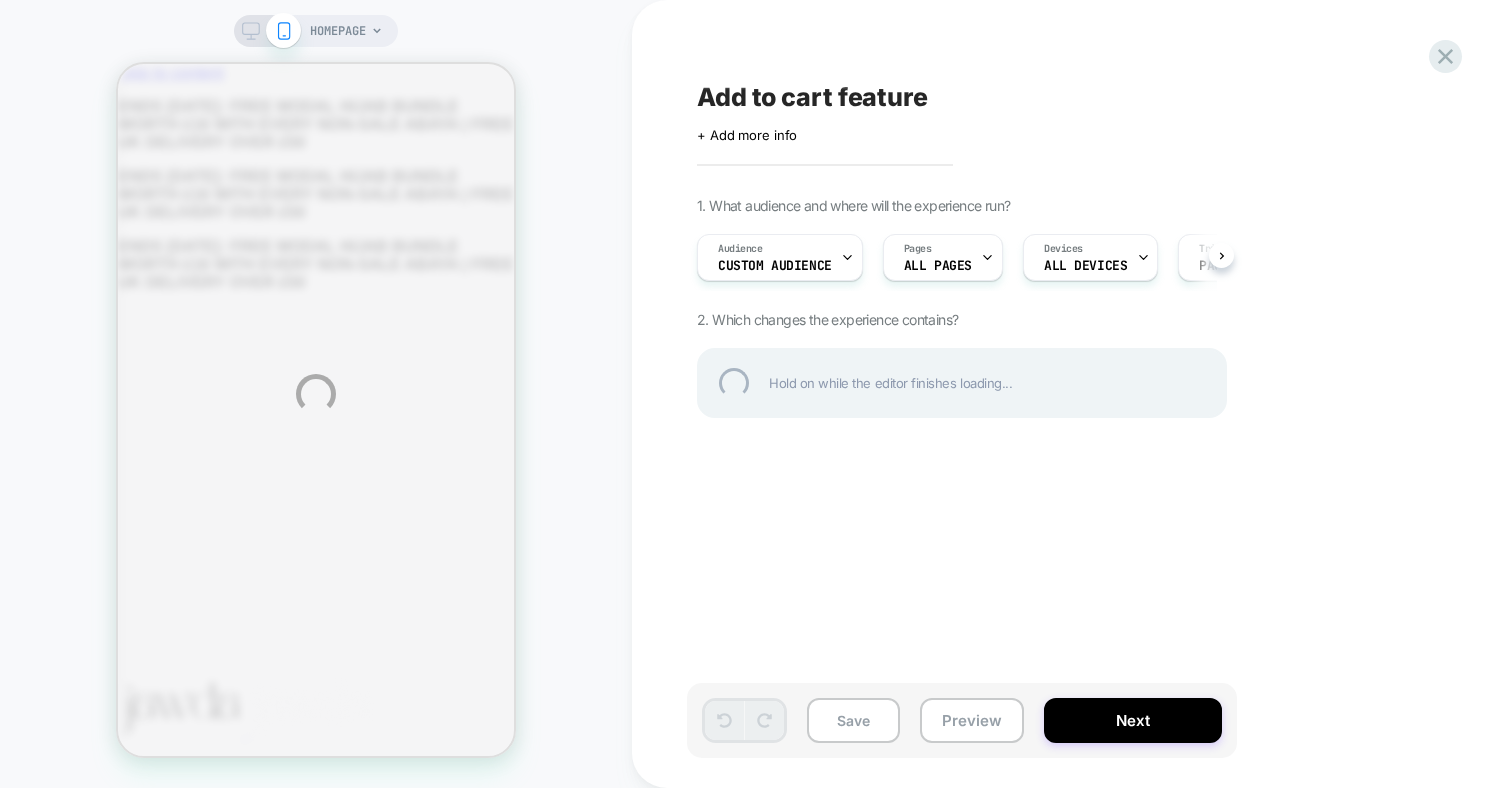 scroll, scrollTop: 0, scrollLeft: 0, axis: both 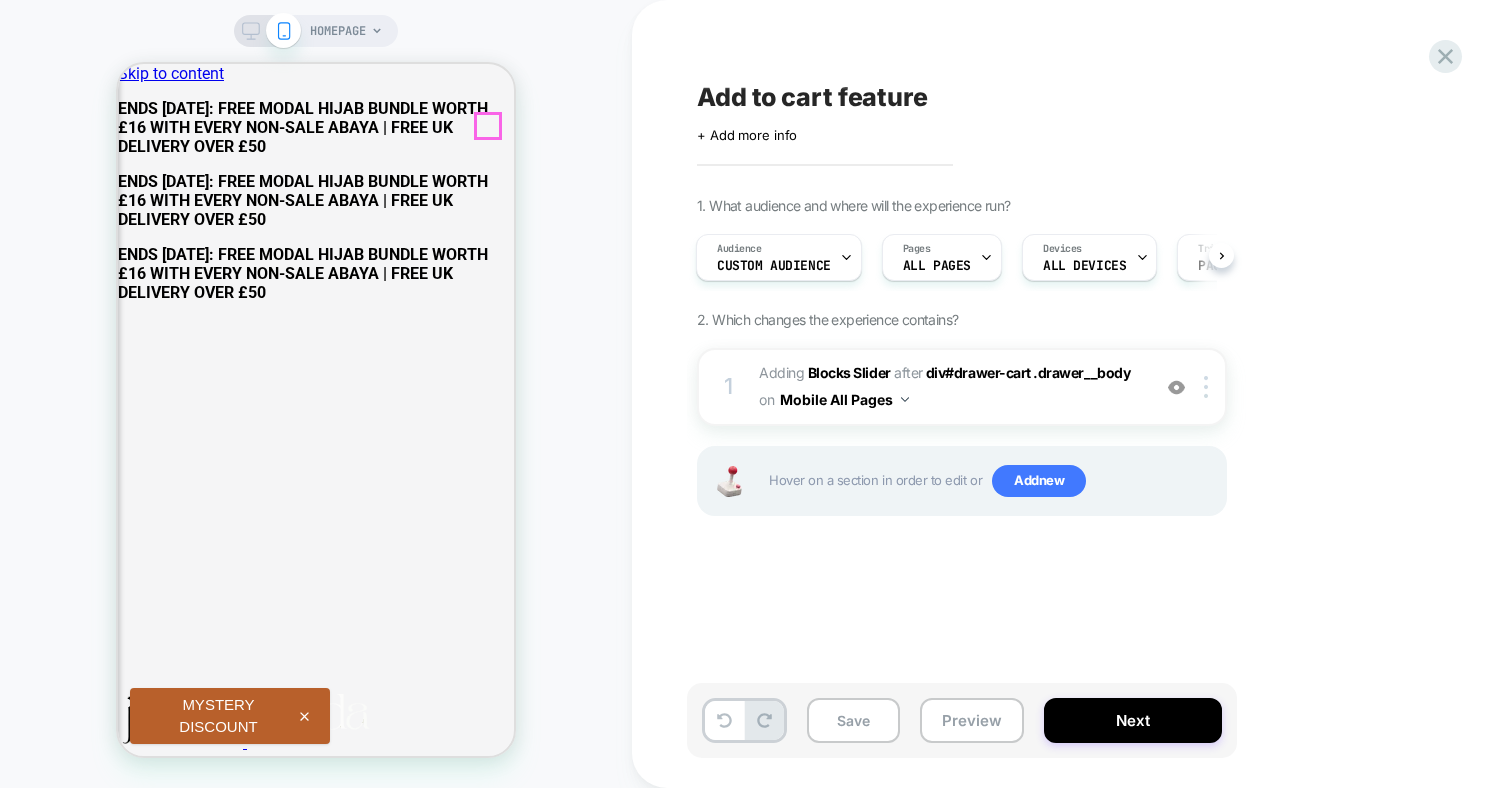 click 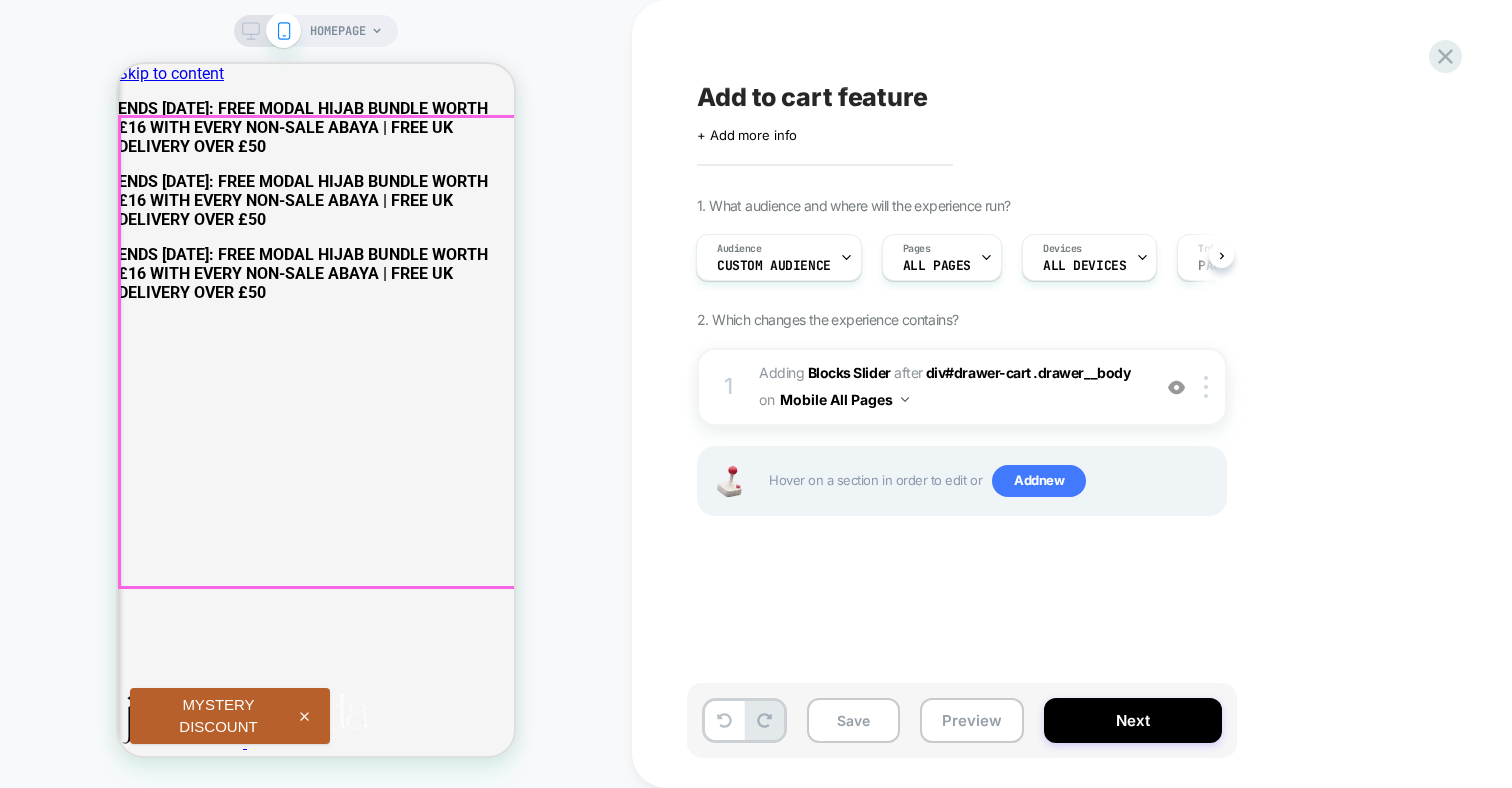 scroll, scrollTop: 19, scrollLeft: 0, axis: vertical 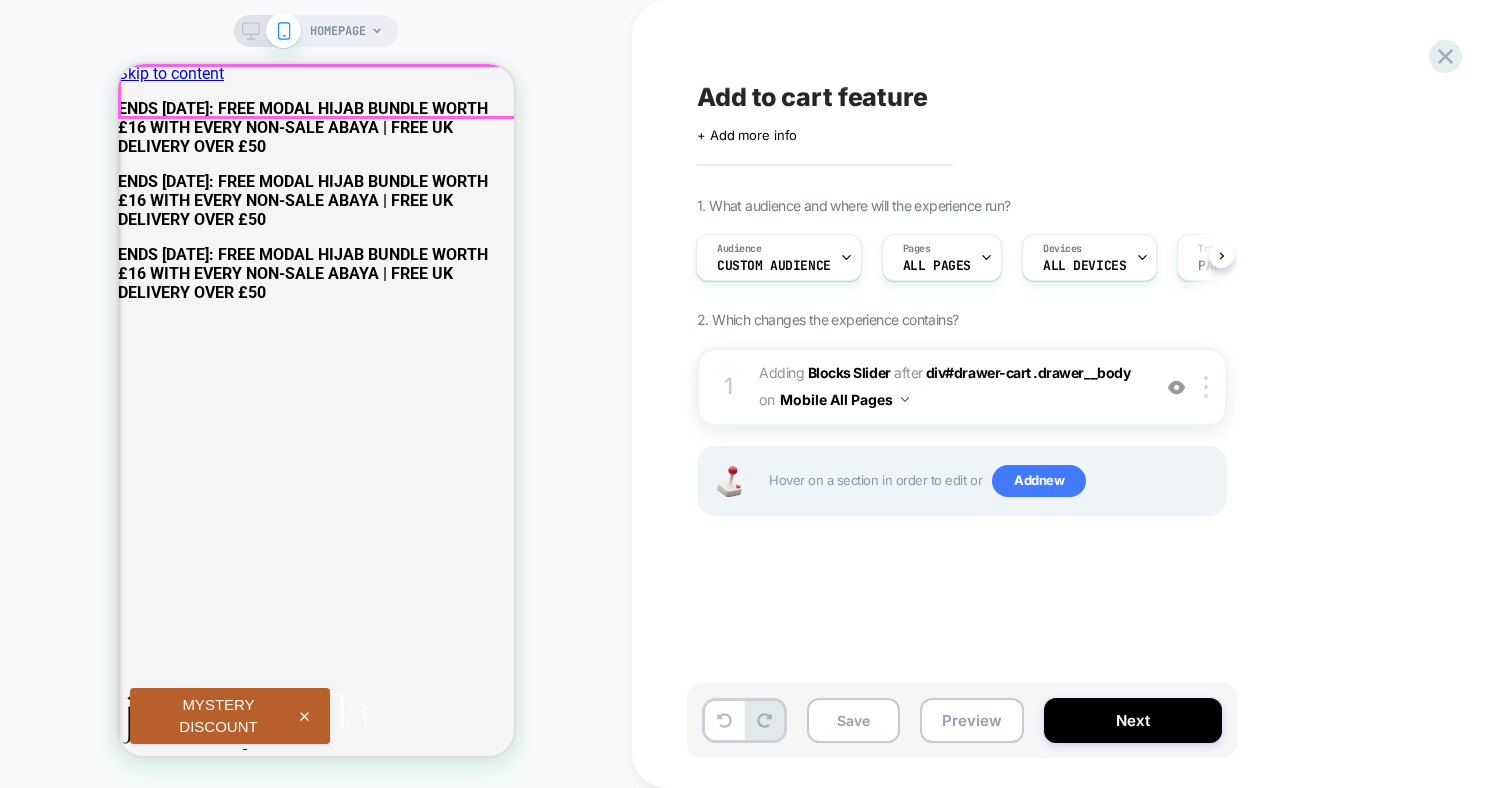click at bounding box center (126, 3926) 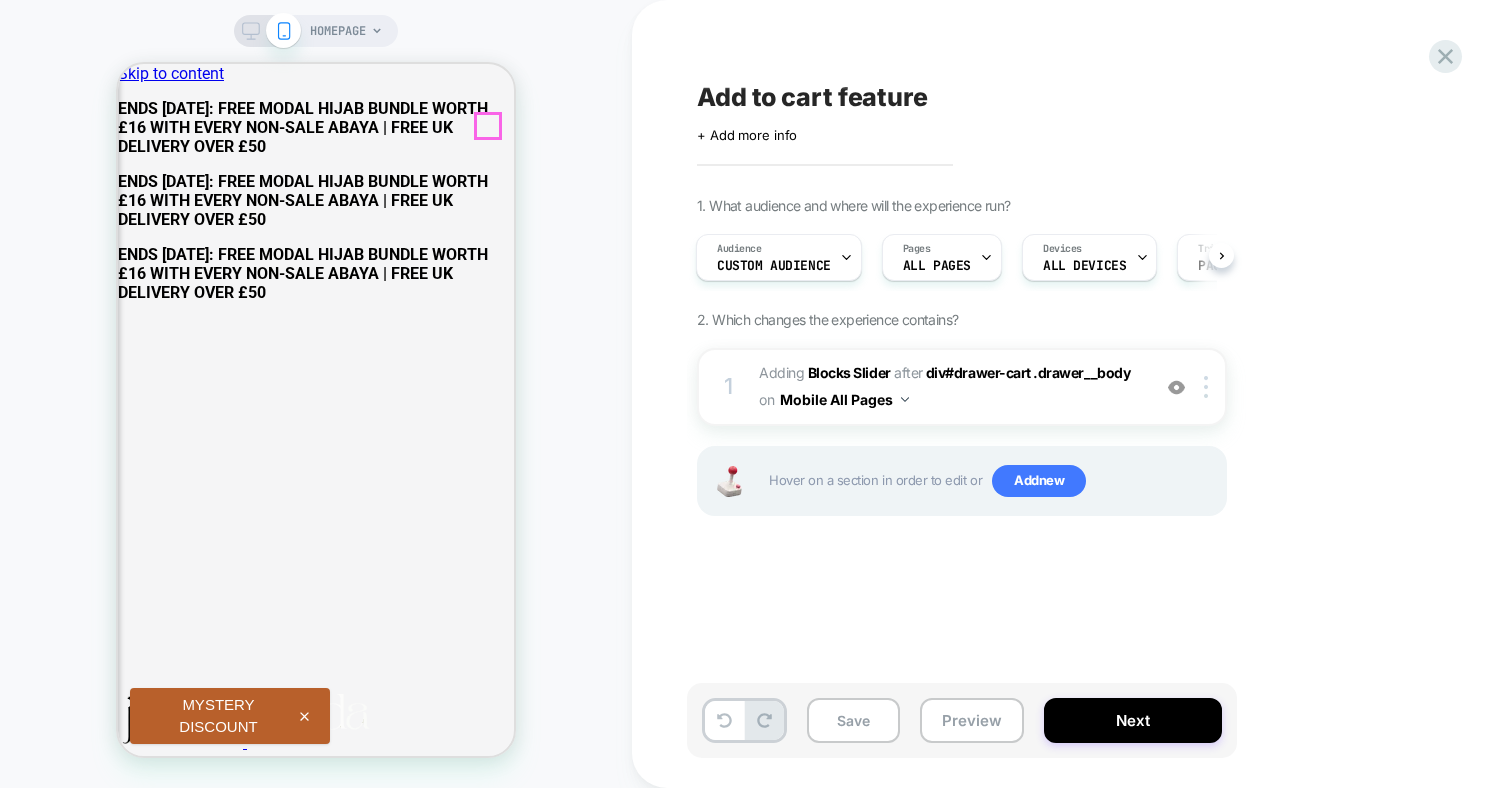click 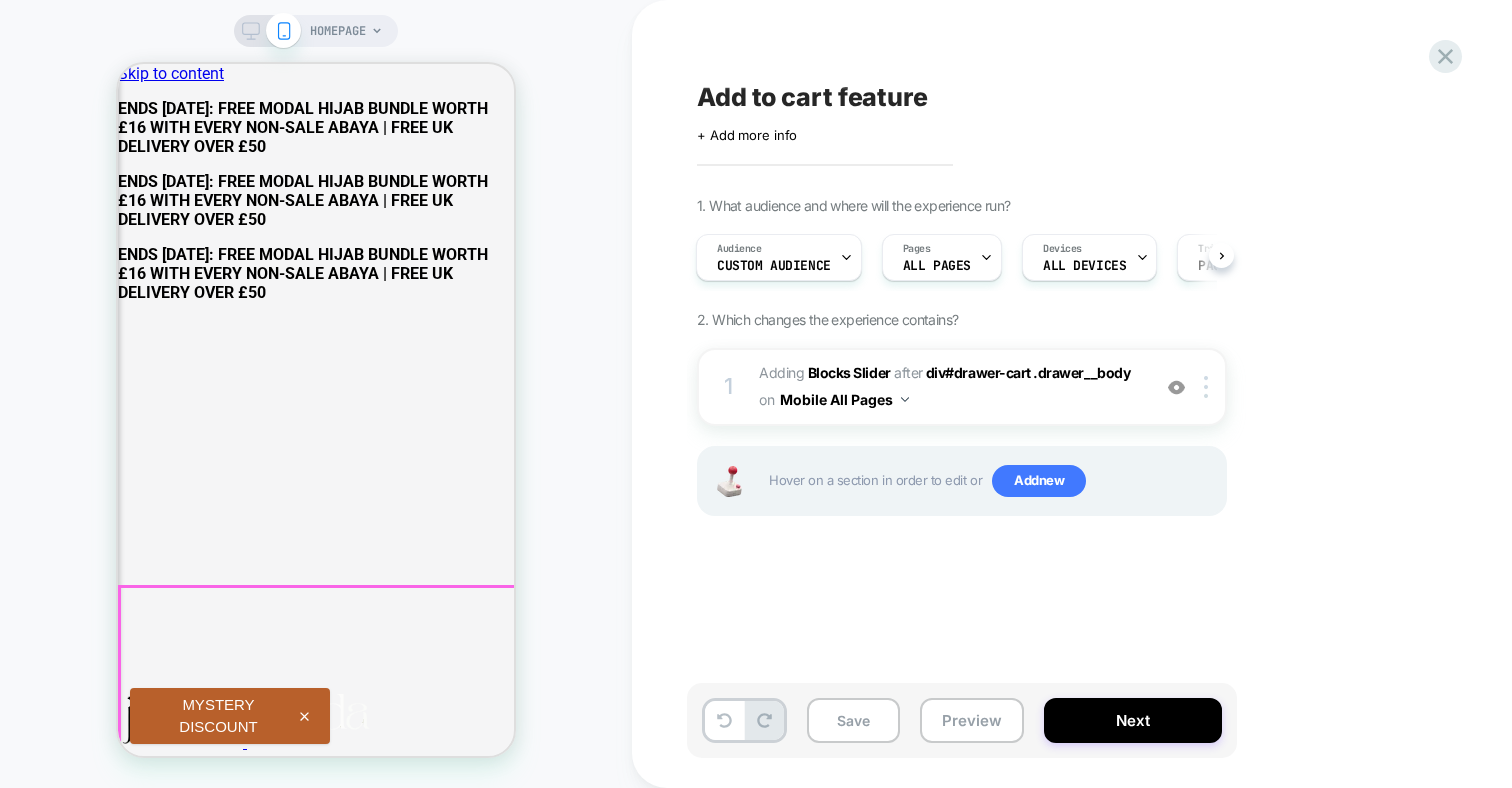 click on "Add" at bounding box center [434, 4672] 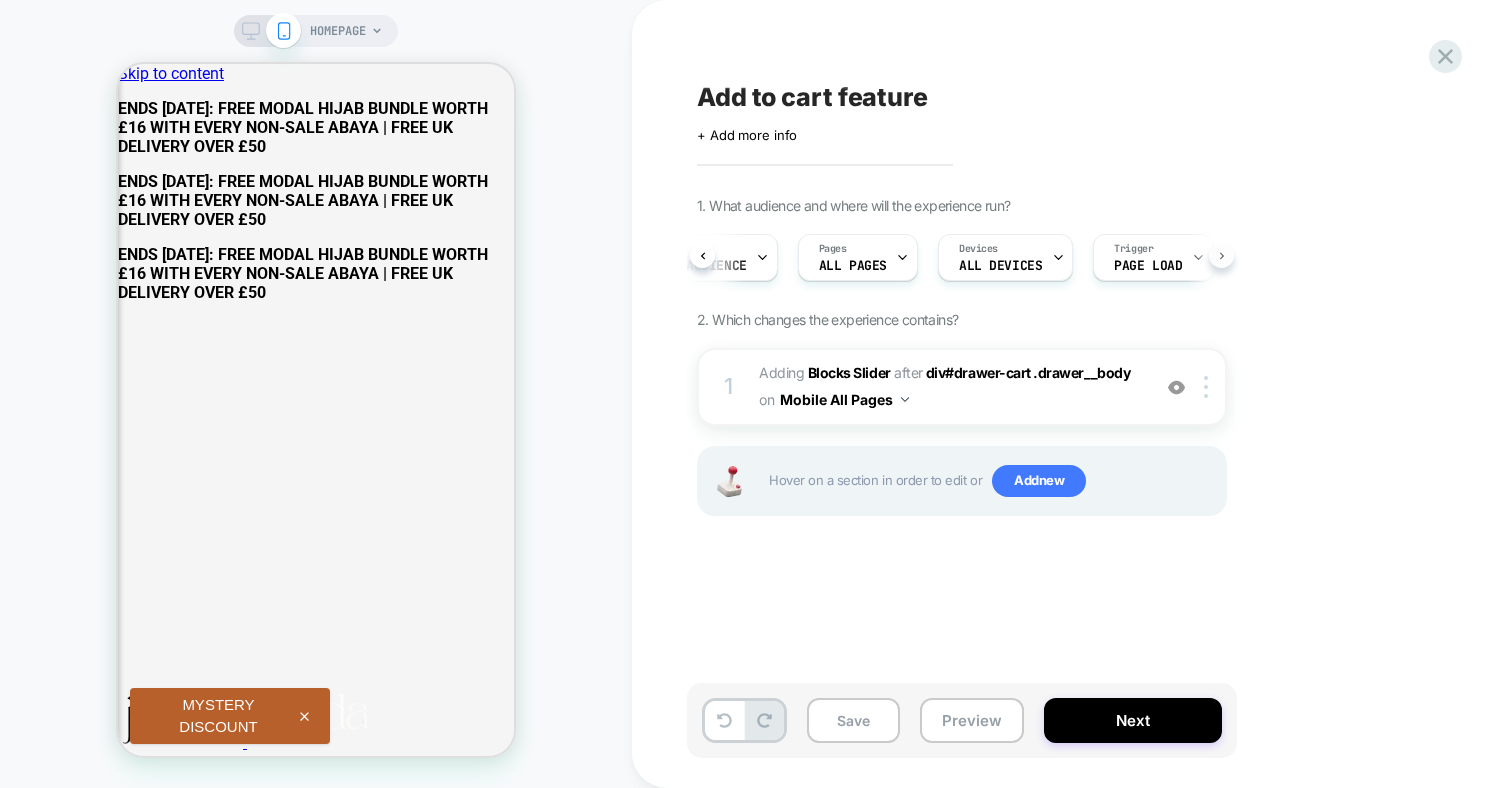 scroll, scrollTop: 0, scrollLeft: 107, axis: horizontal 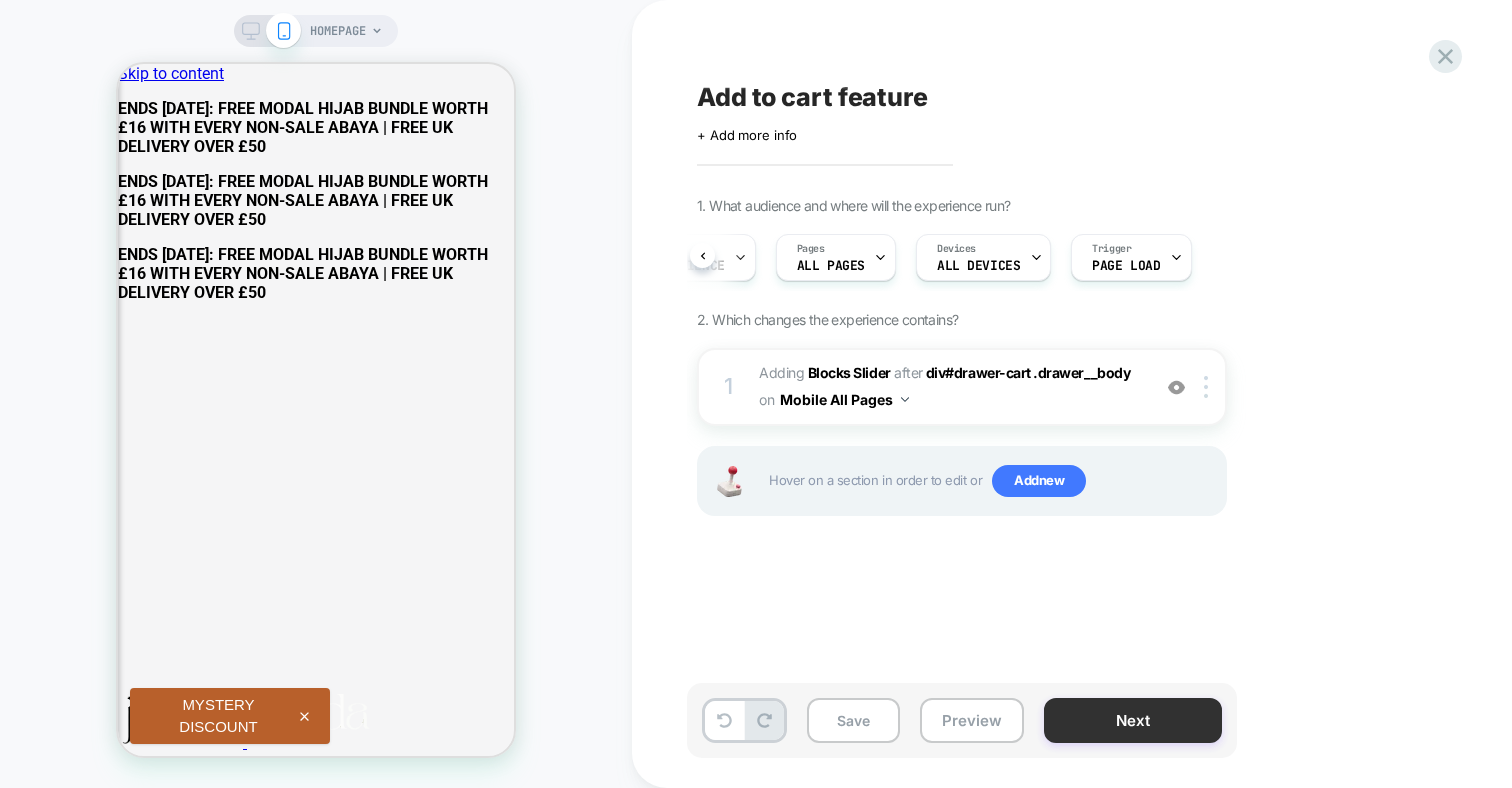 click on "Next" at bounding box center (1133, 720) 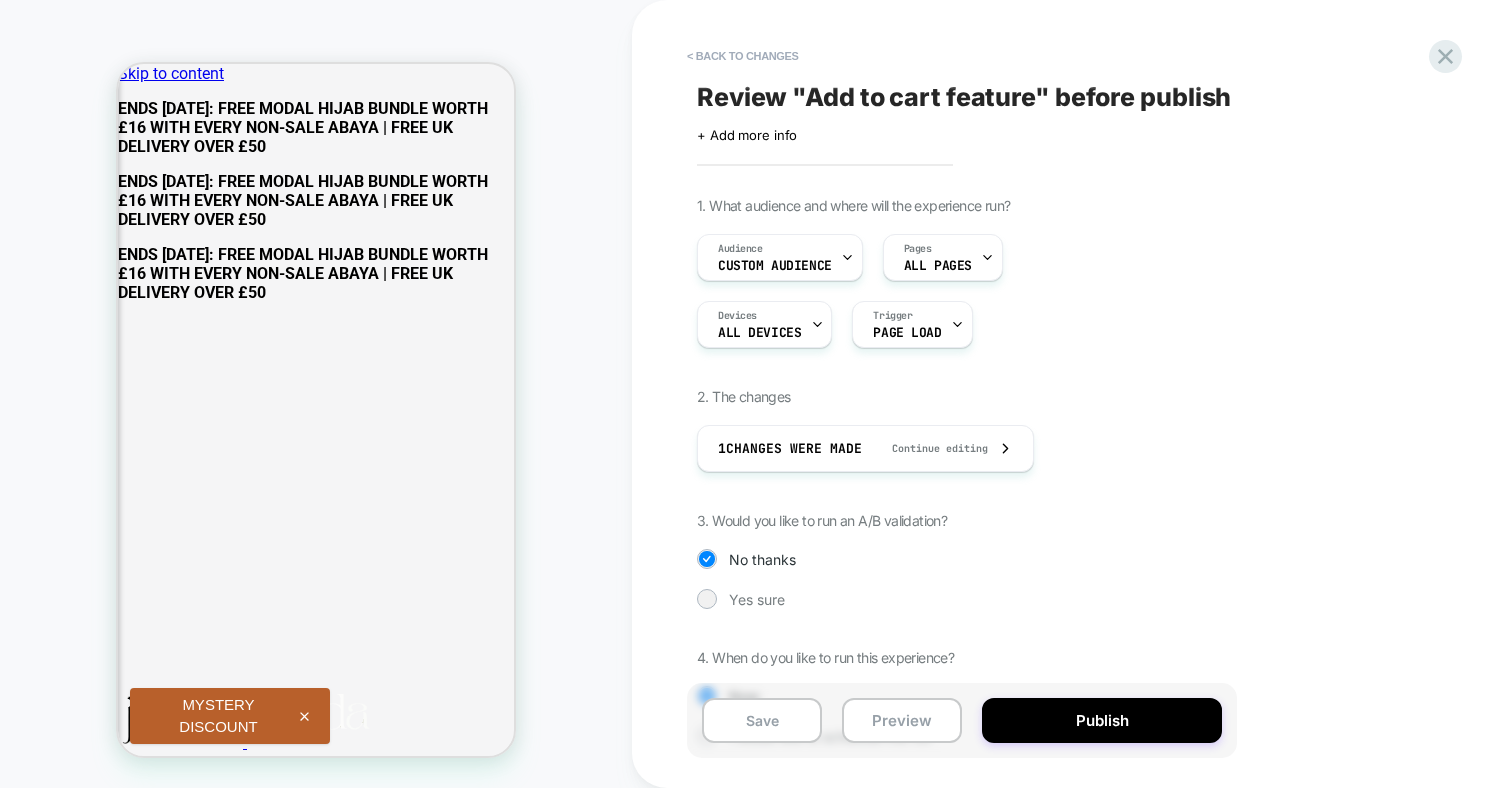 scroll, scrollTop: 0, scrollLeft: 0, axis: both 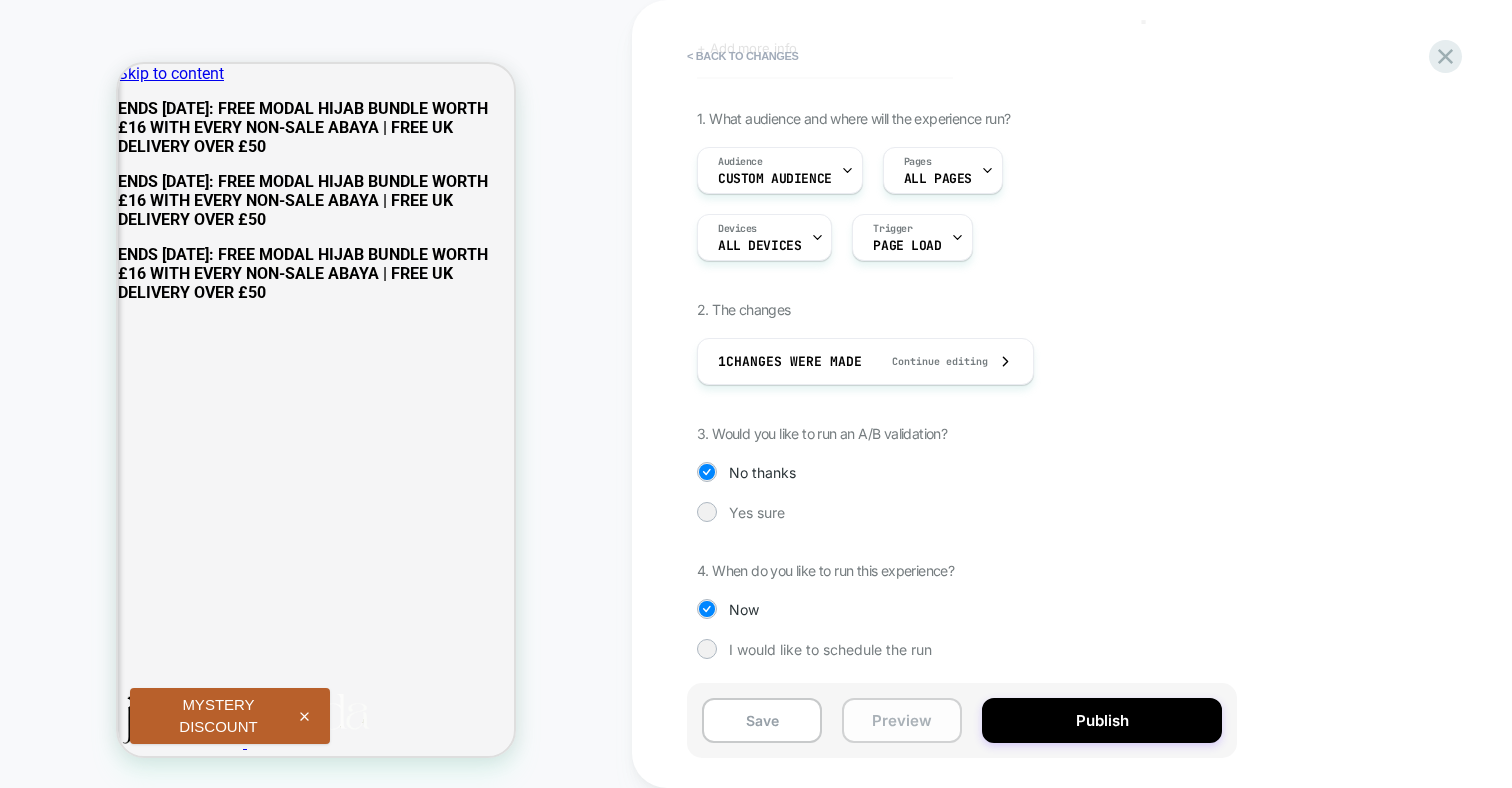 click on "Preview" at bounding box center (902, 720) 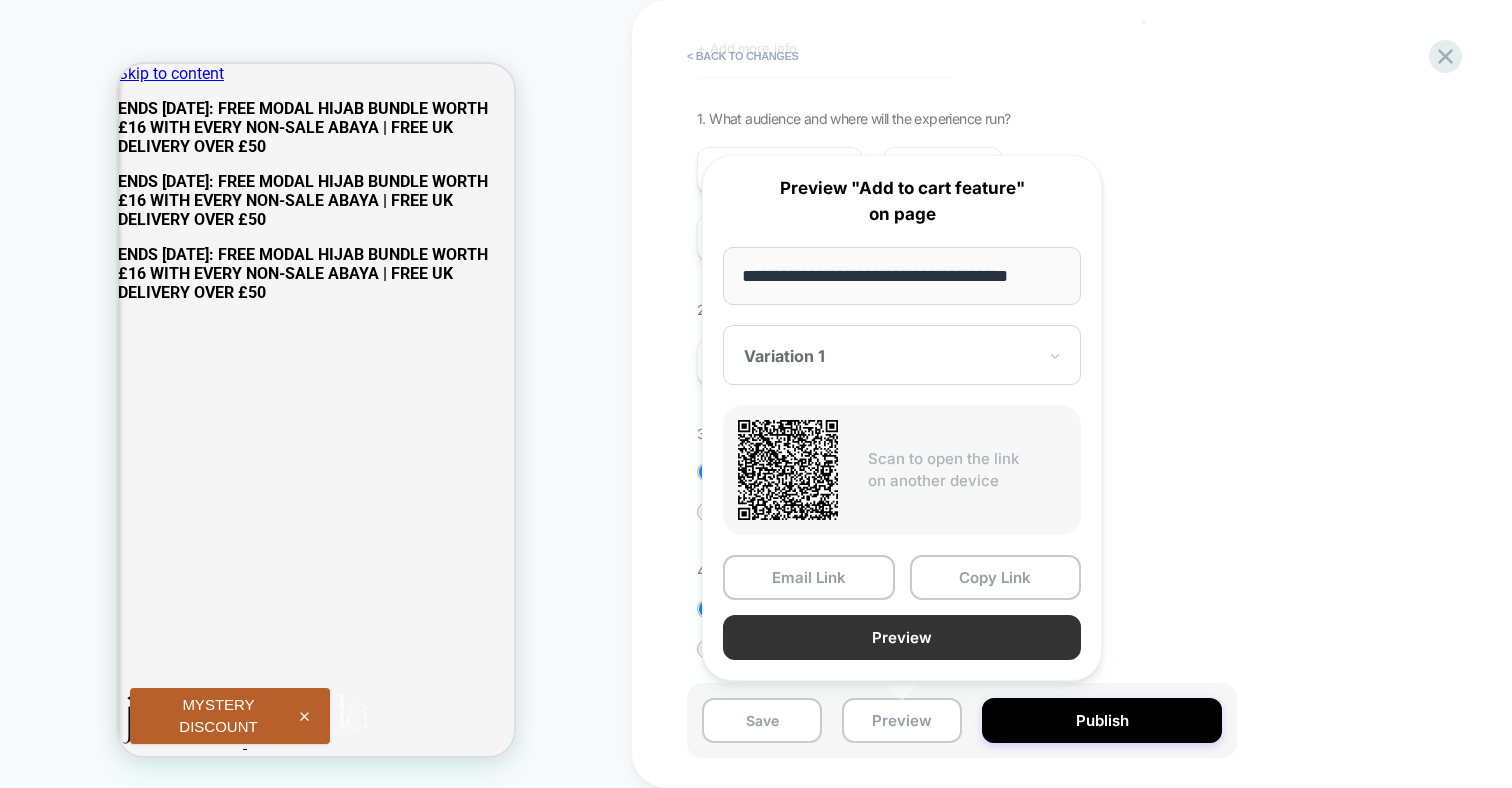 click on "Preview" at bounding box center [902, 637] 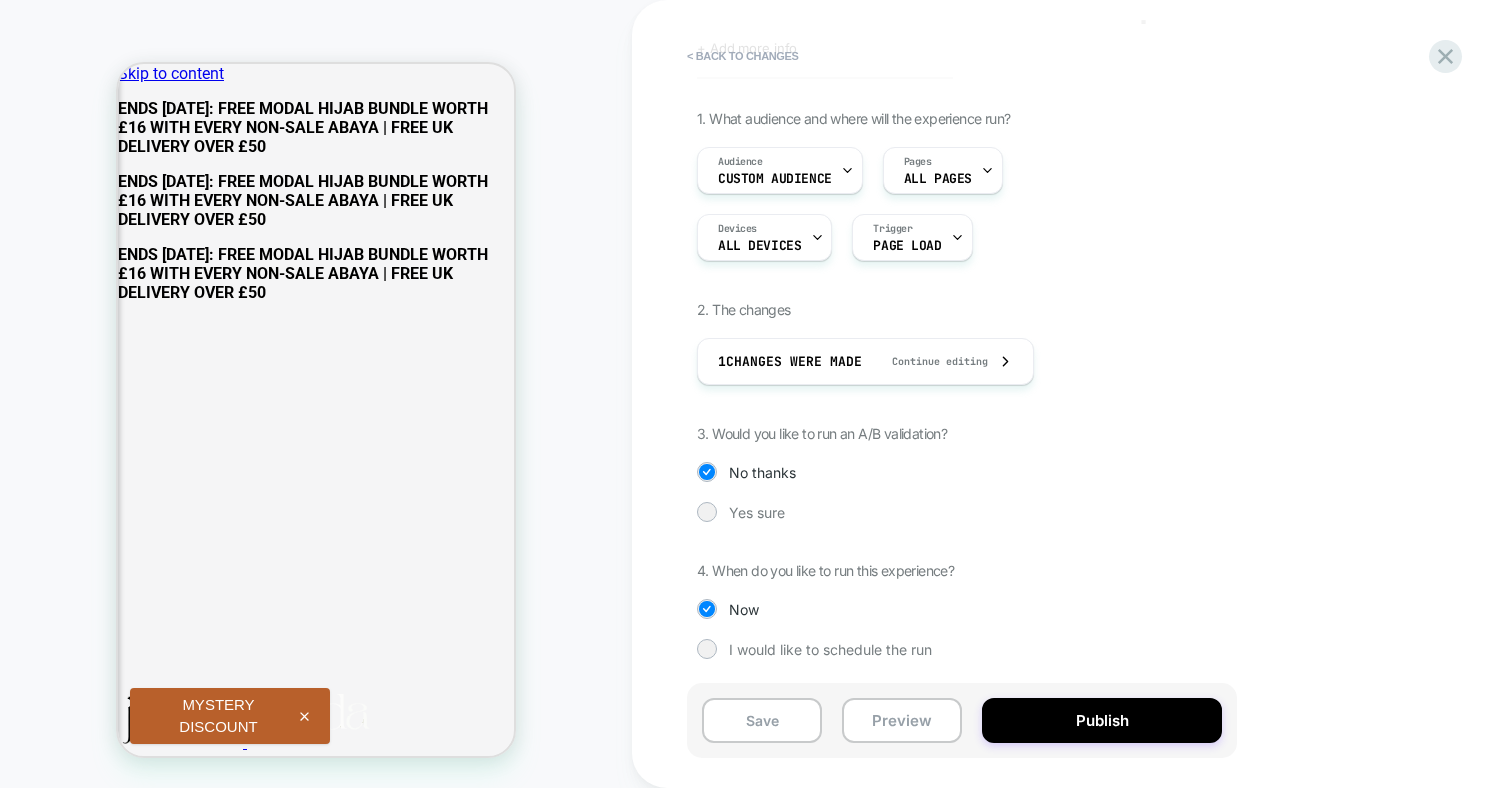 click on "Click to edit experience details + Add more info" at bounding box center (916, 40) 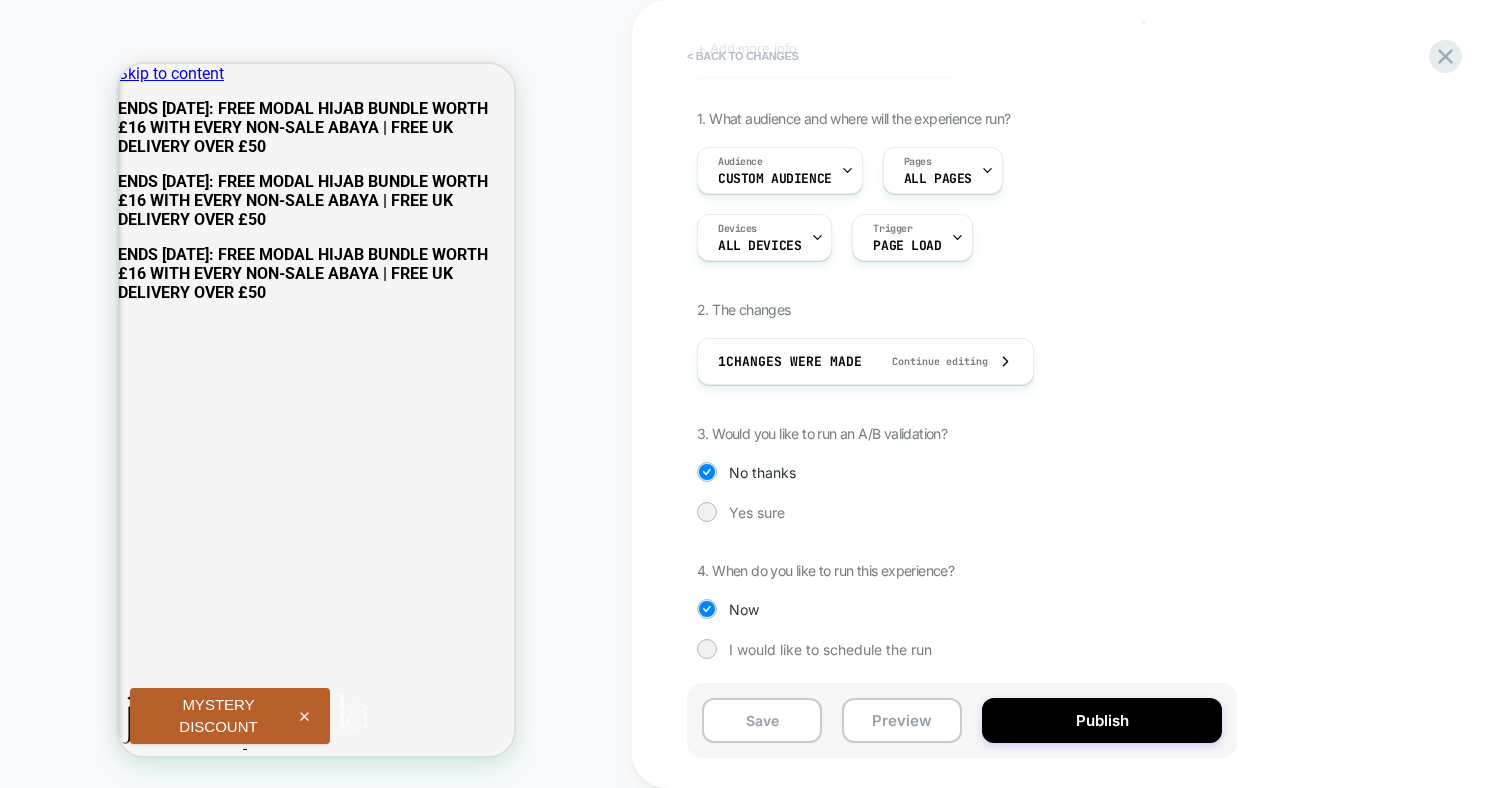 click on "< Back to changes" at bounding box center [743, 56] 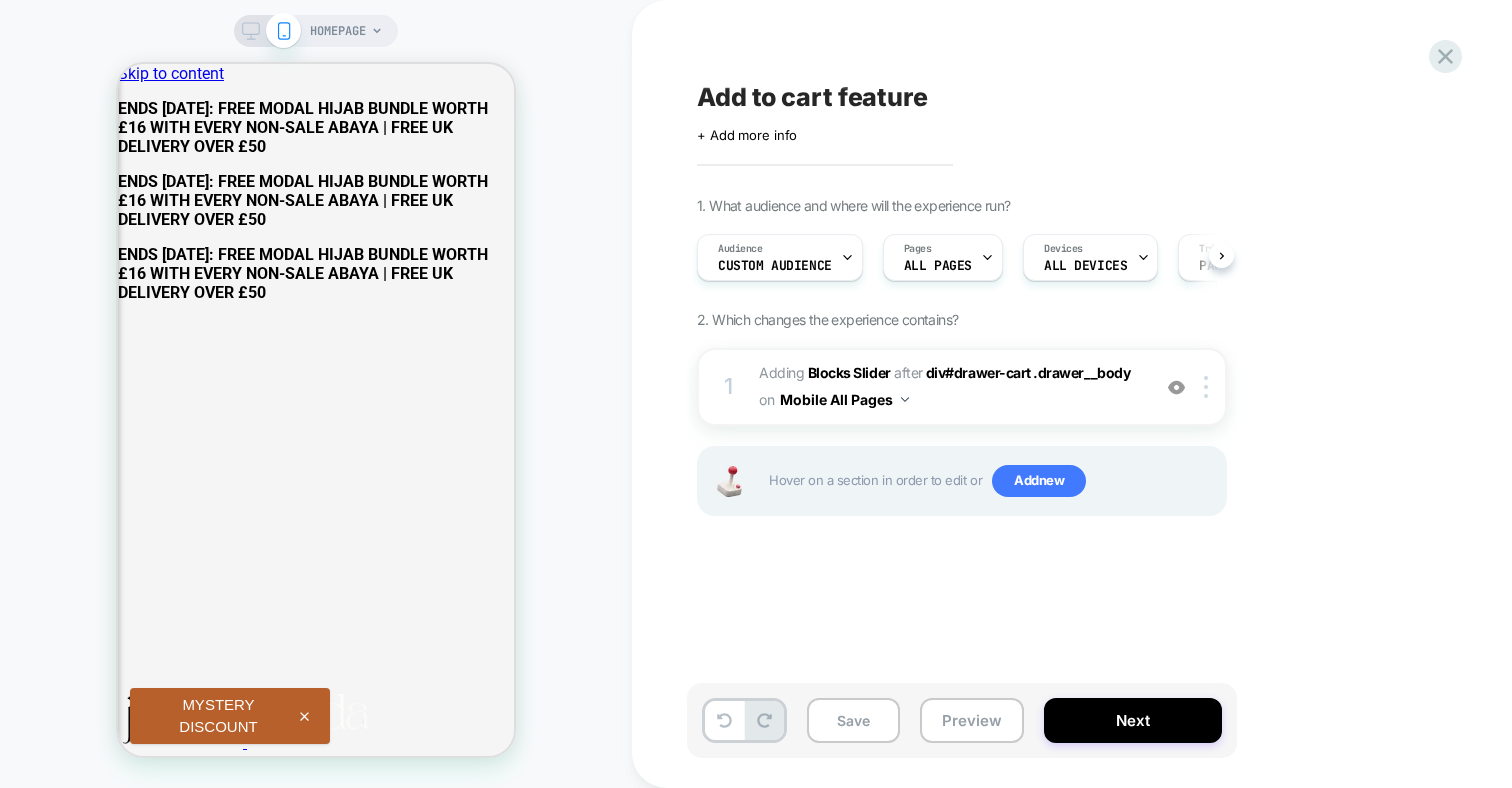 scroll, scrollTop: 0, scrollLeft: 1, axis: horizontal 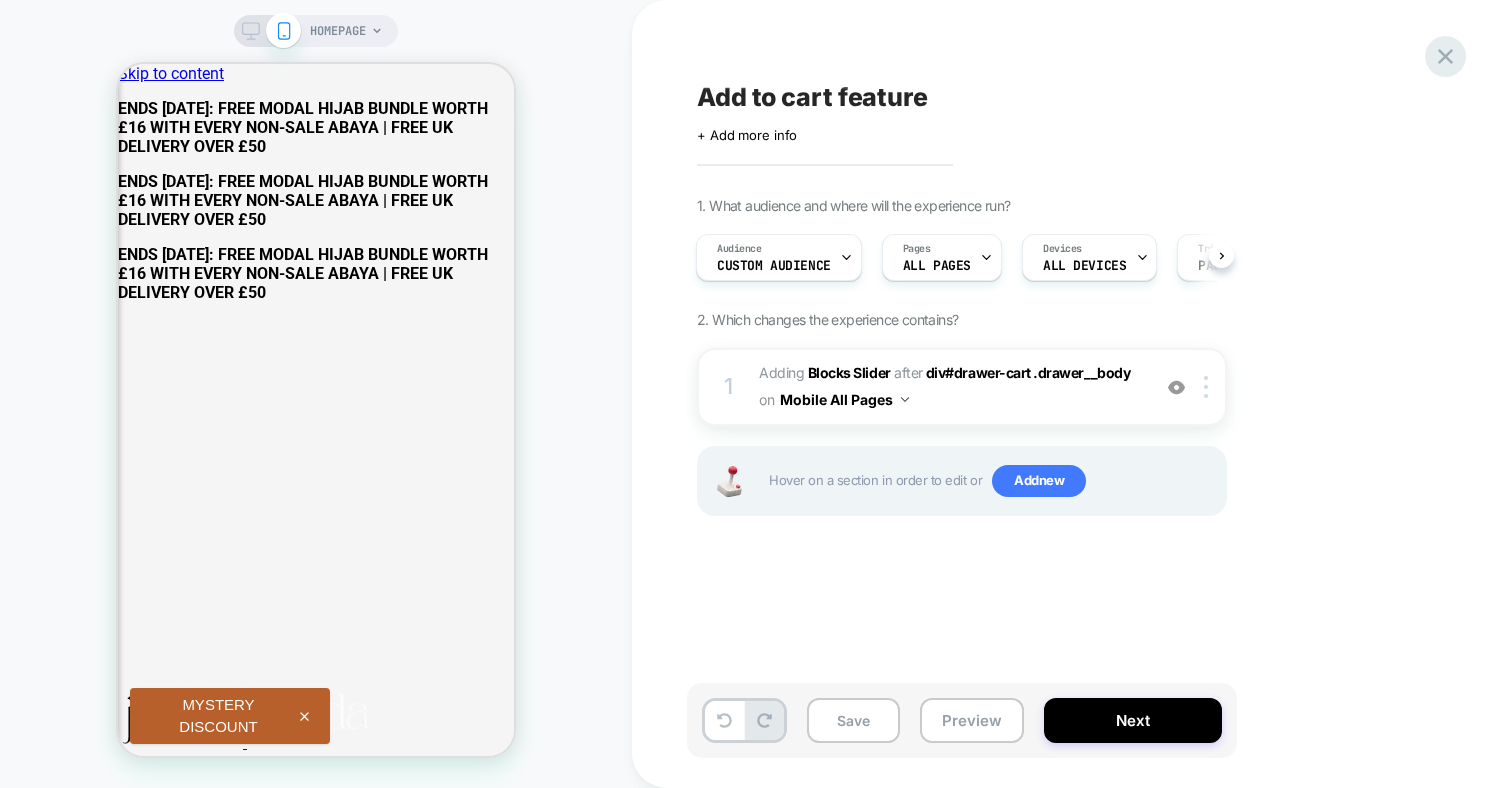 click 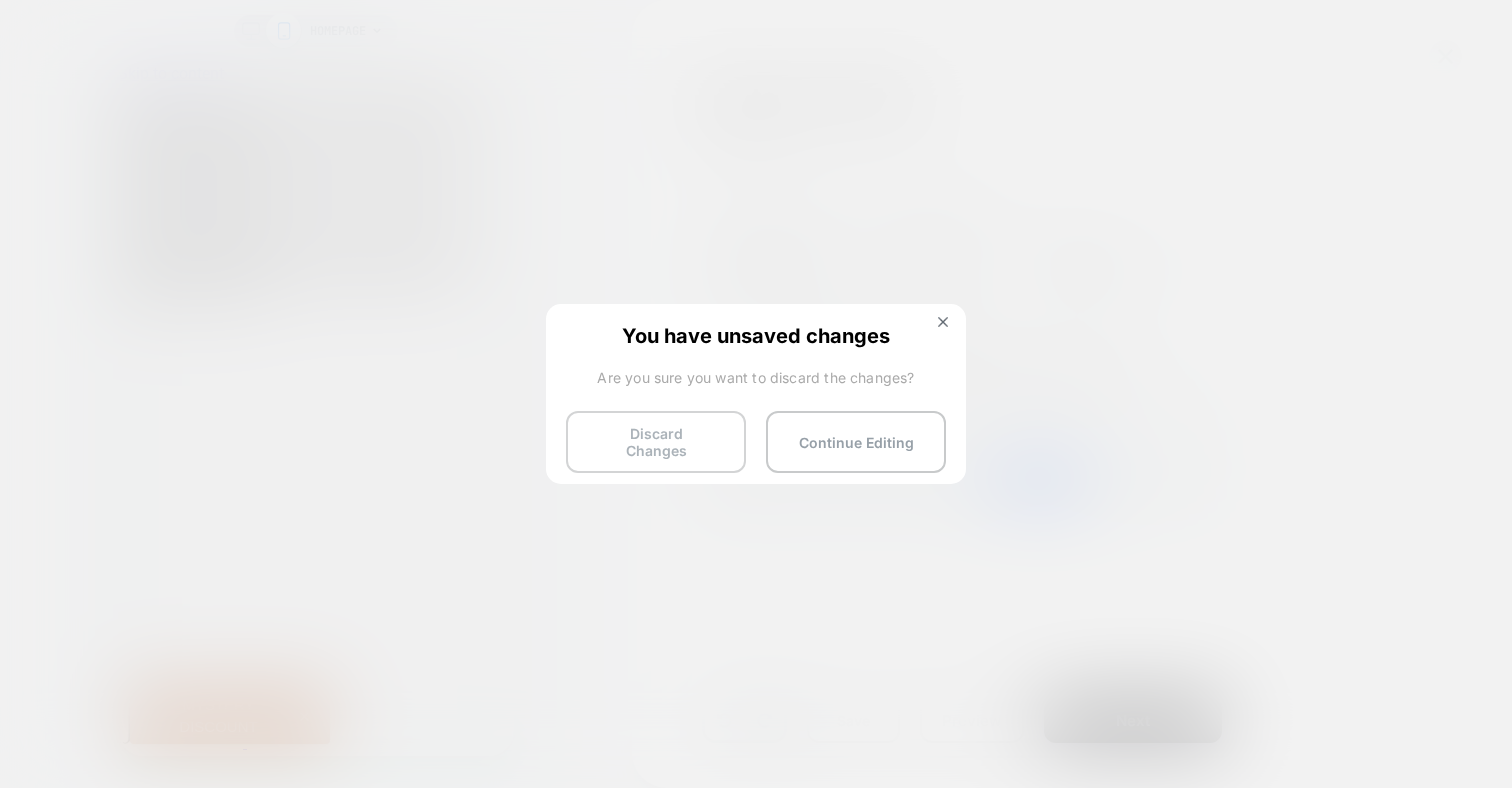 click on "Discard Changes" at bounding box center (656, 442) 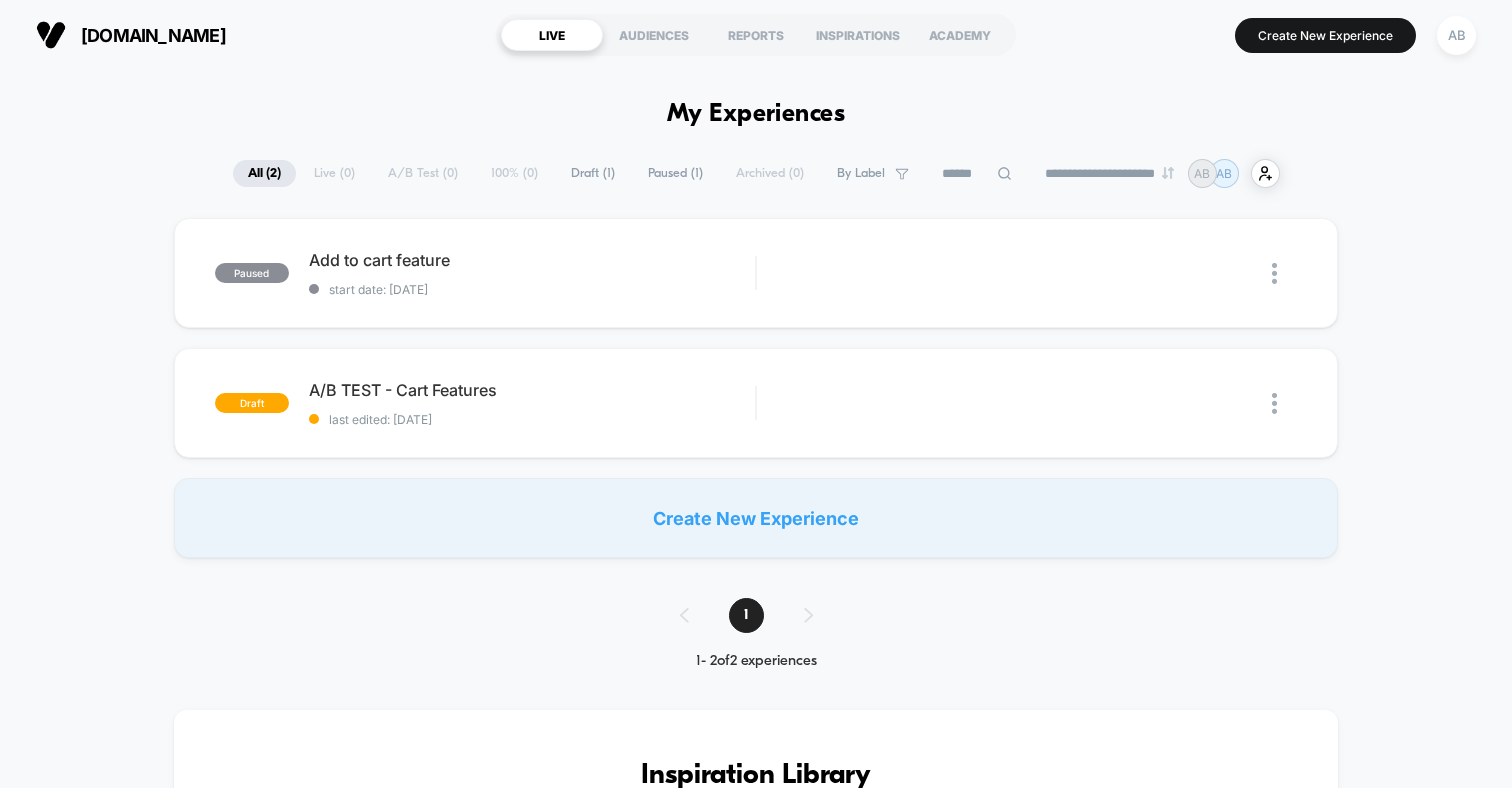 scroll, scrollTop: 0, scrollLeft: 0, axis: both 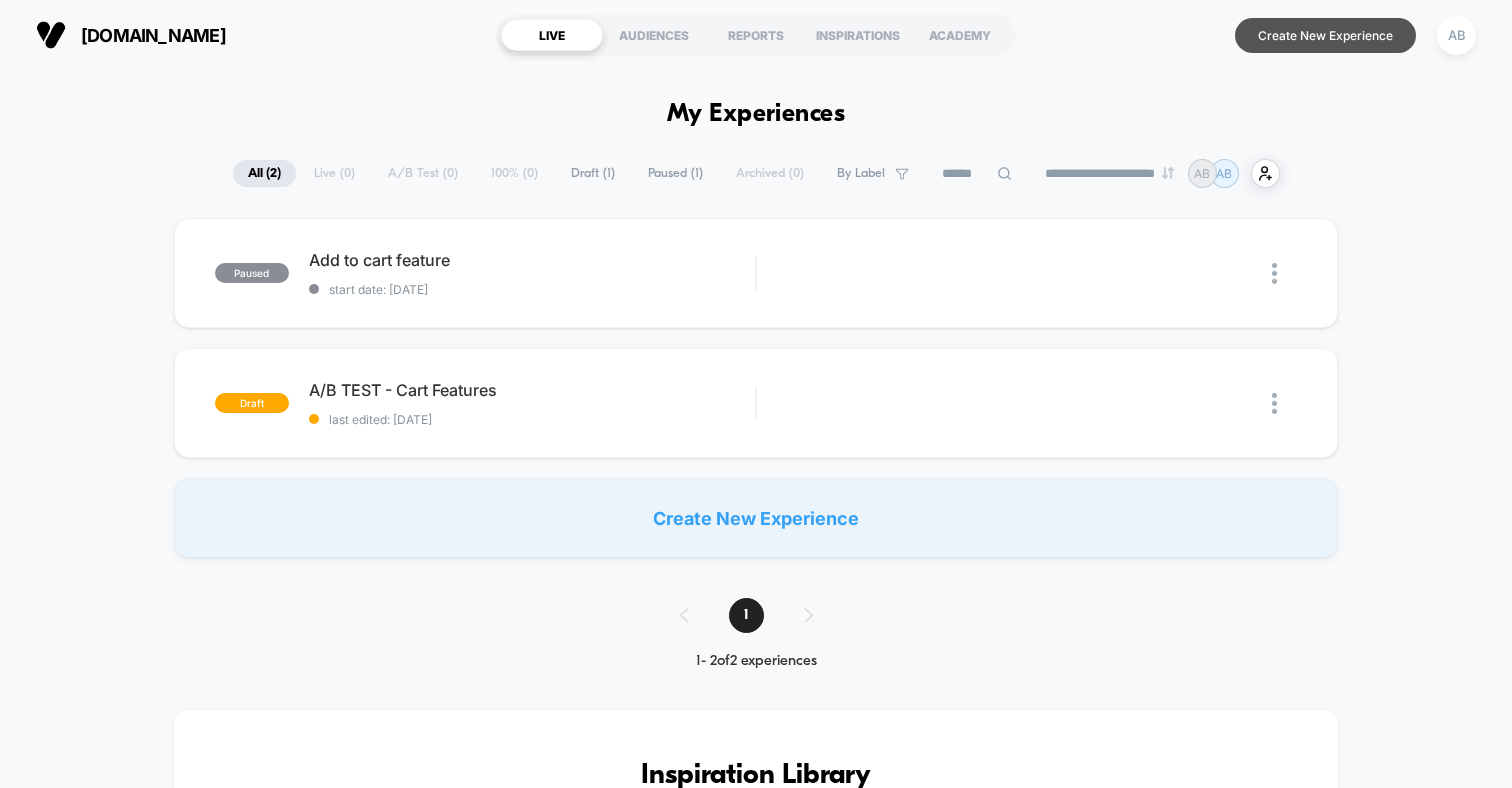 click on "Create New Experience" at bounding box center (1325, 35) 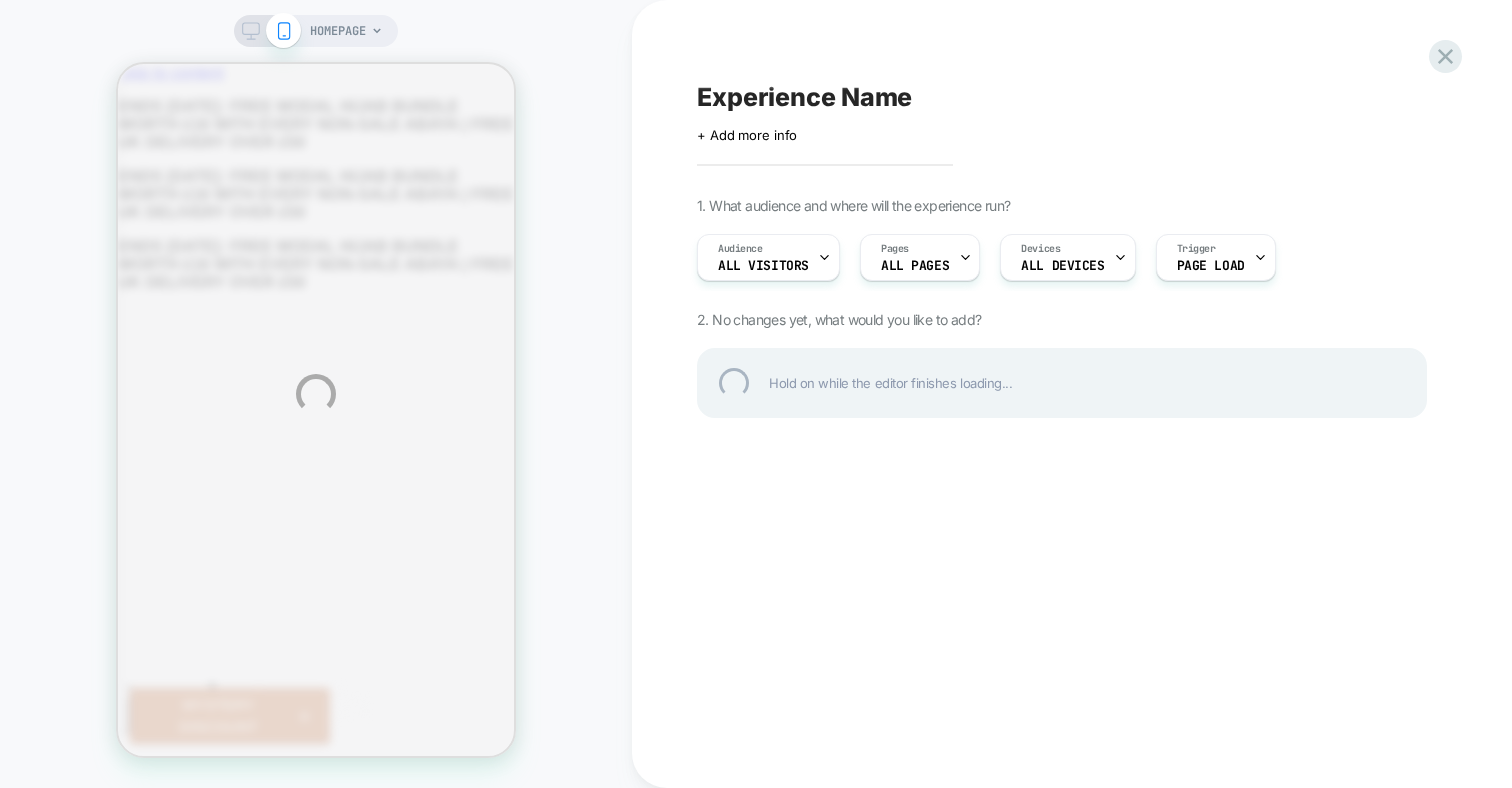 scroll, scrollTop: 0, scrollLeft: 0, axis: both 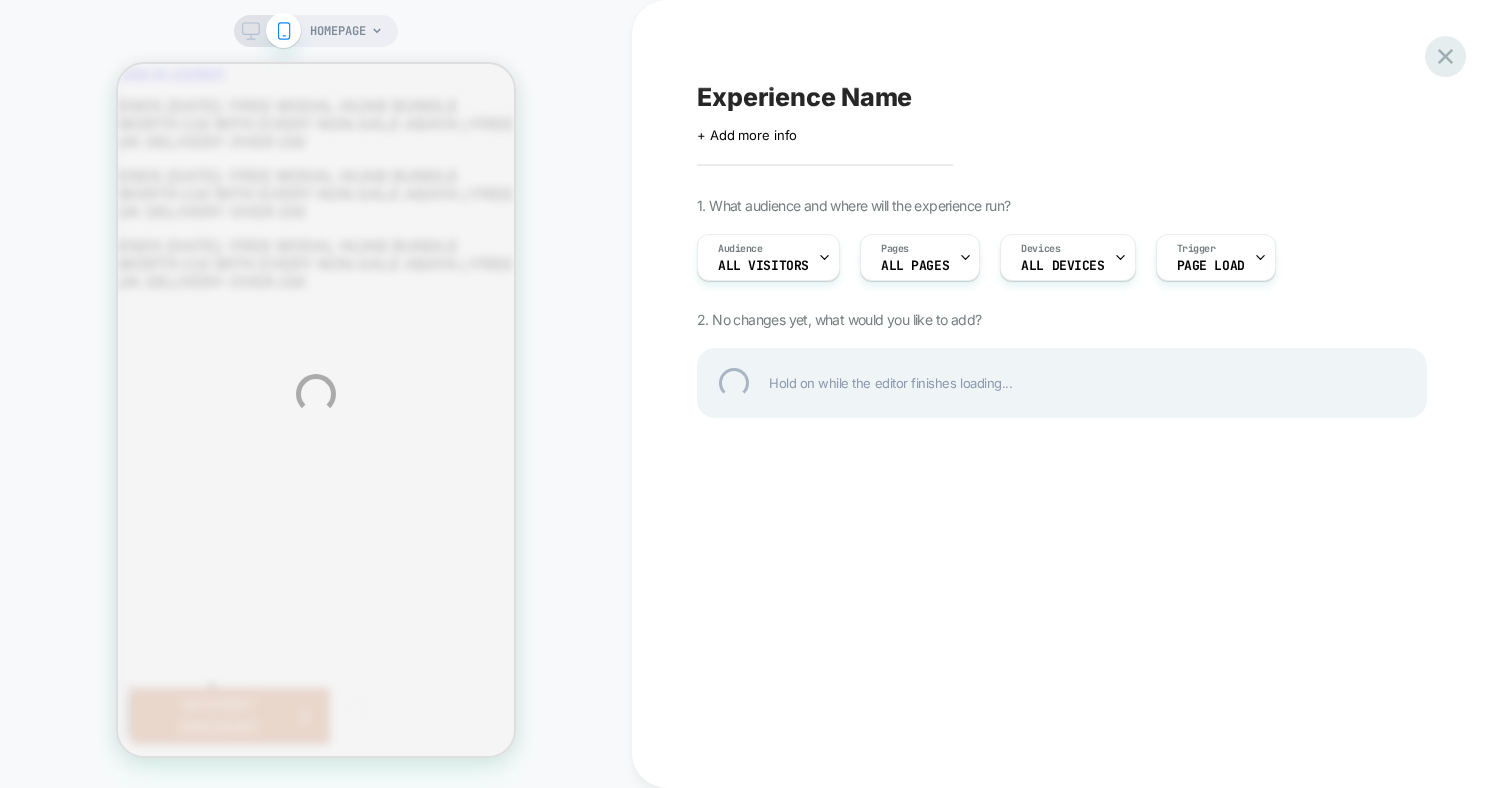 click at bounding box center (1445, 56) 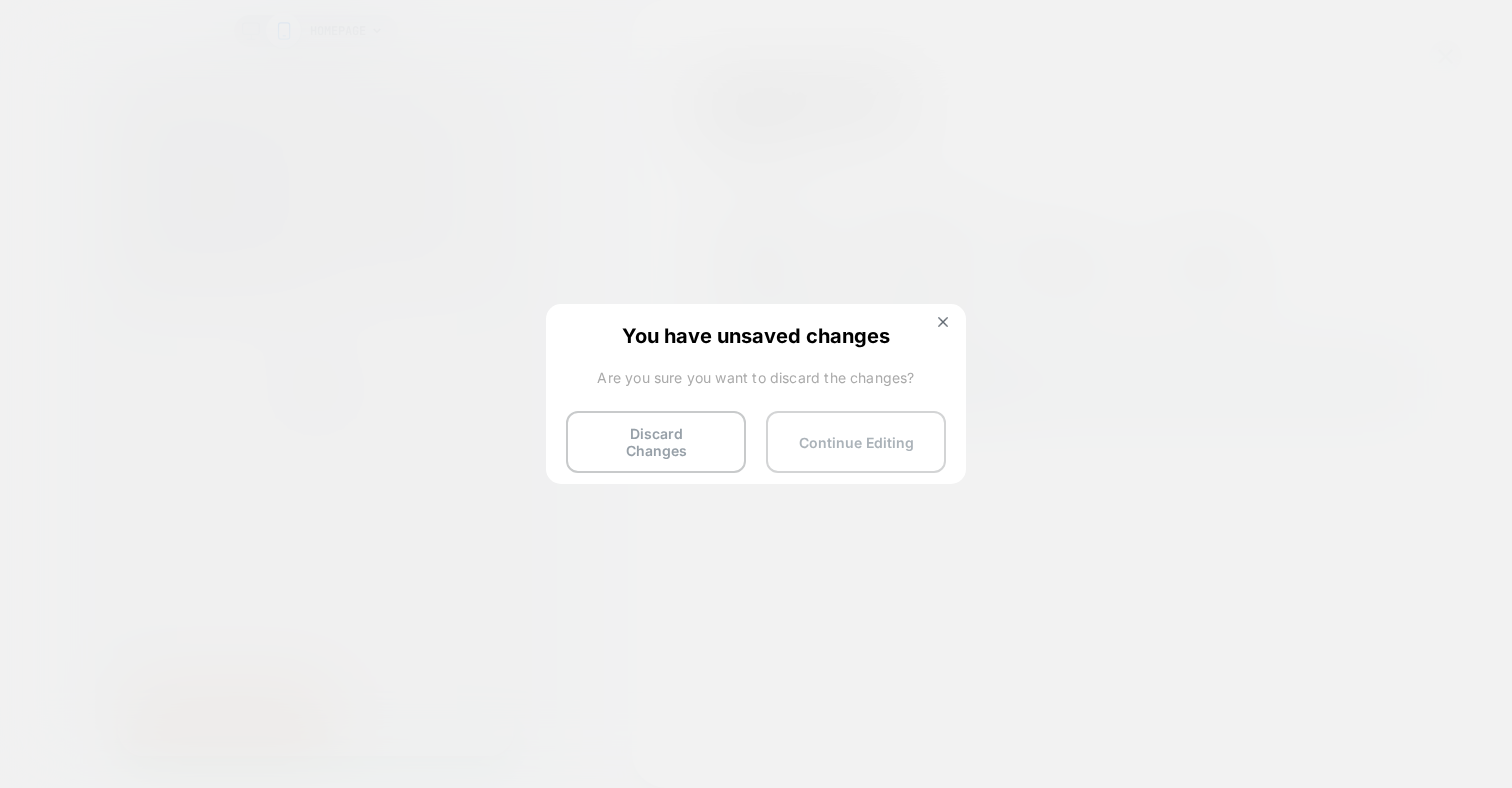 click on "Continue Editing" at bounding box center [856, 442] 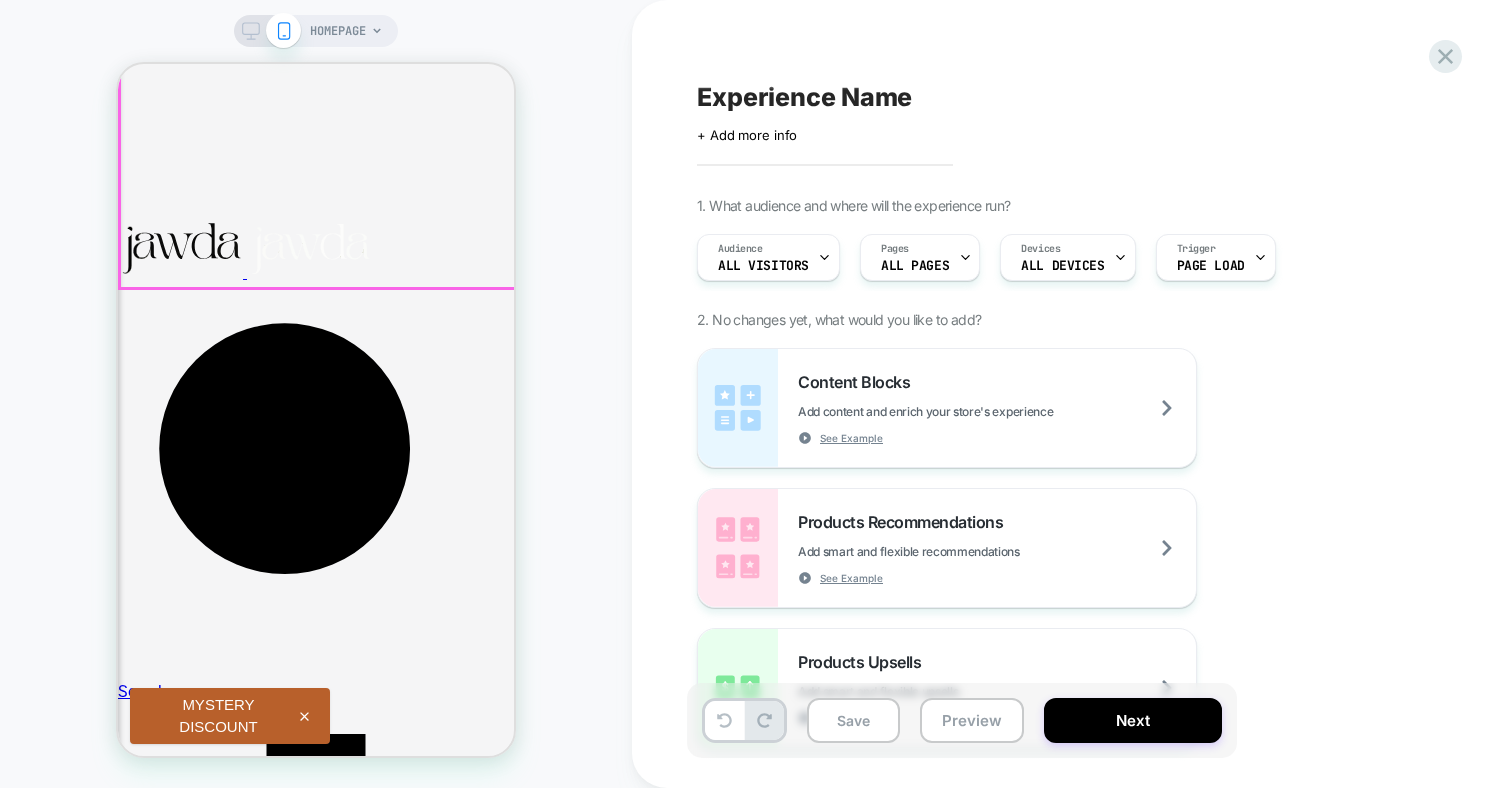 scroll, scrollTop: 472, scrollLeft: 0, axis: vertical 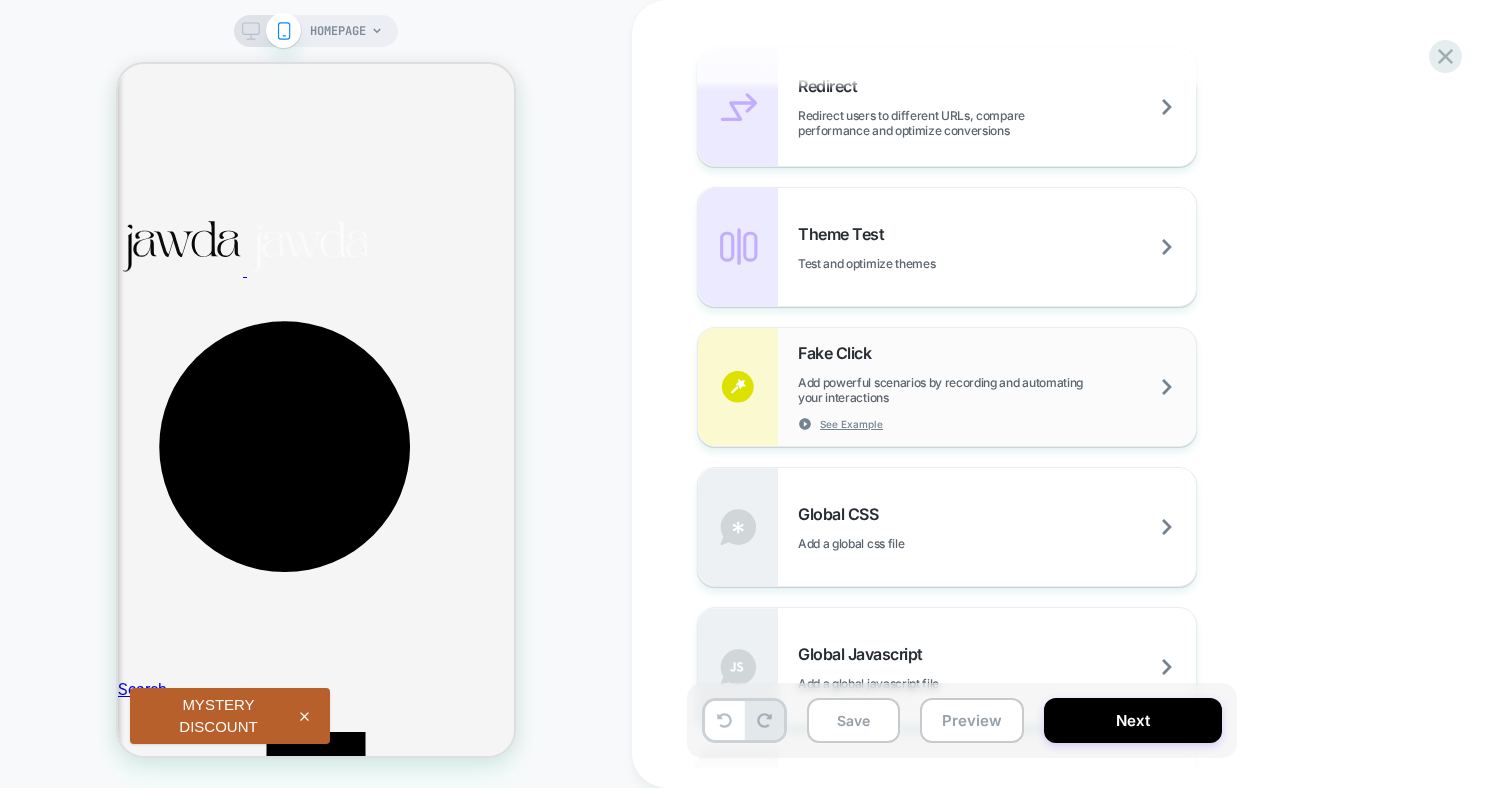 click on "Fake Click Add powerful scenarios  by recording and automating your interactions See Example" at bounding box center (997, 387) 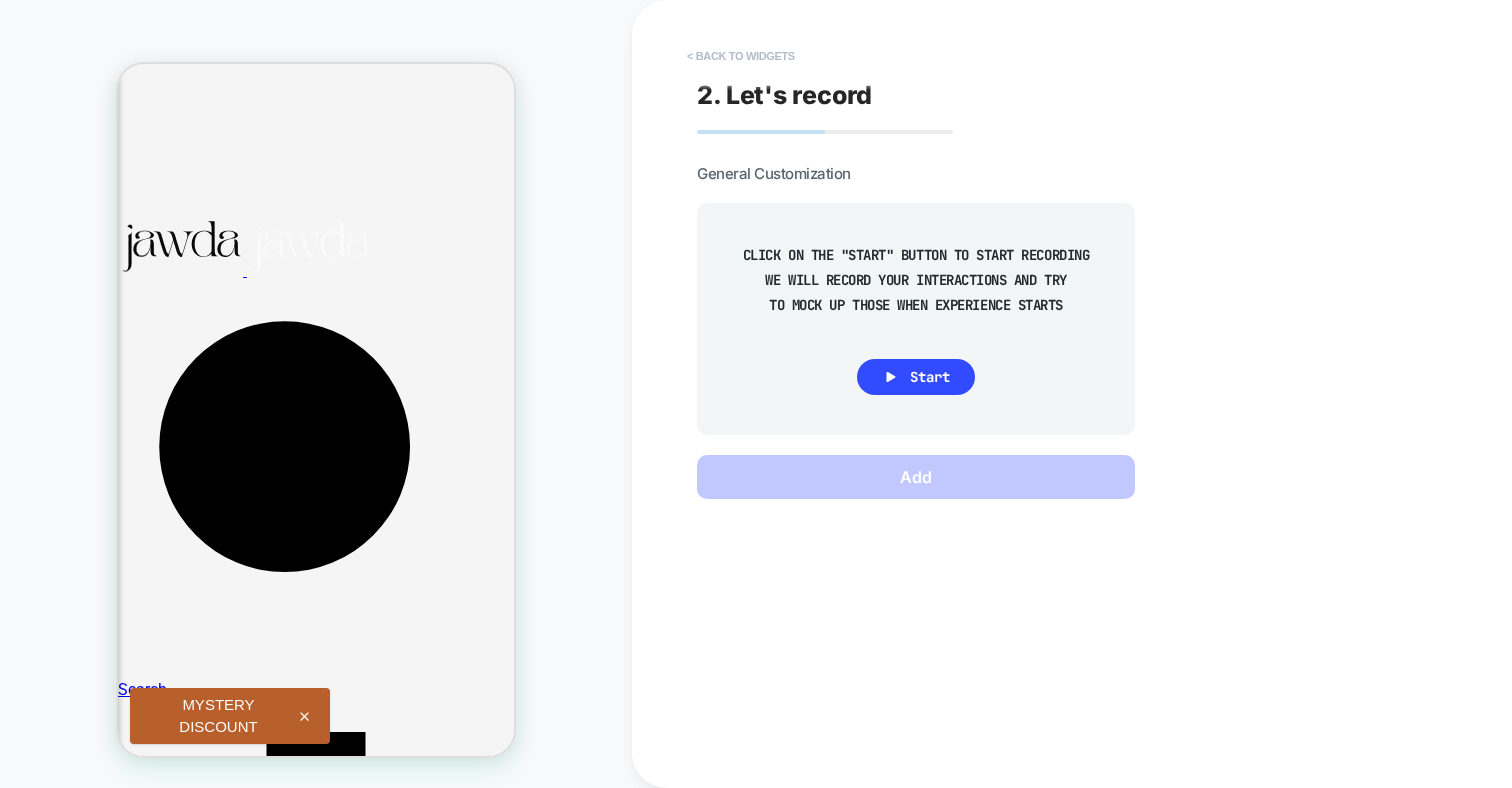 click on "< Back to widgets" at bounding box center (741, 56) 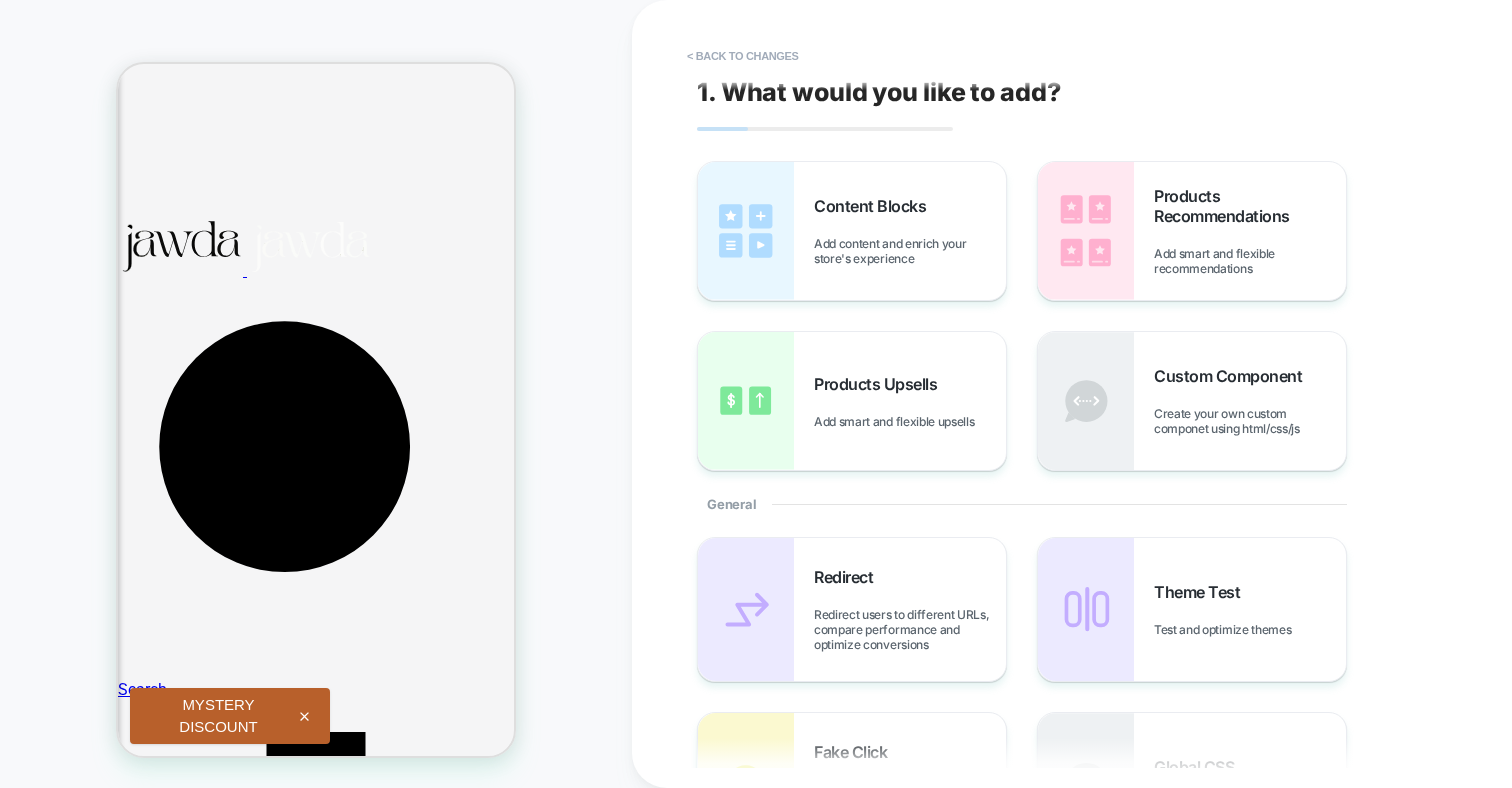 scroll, scrollTop: 0, scrollLeft: 0, axis: both 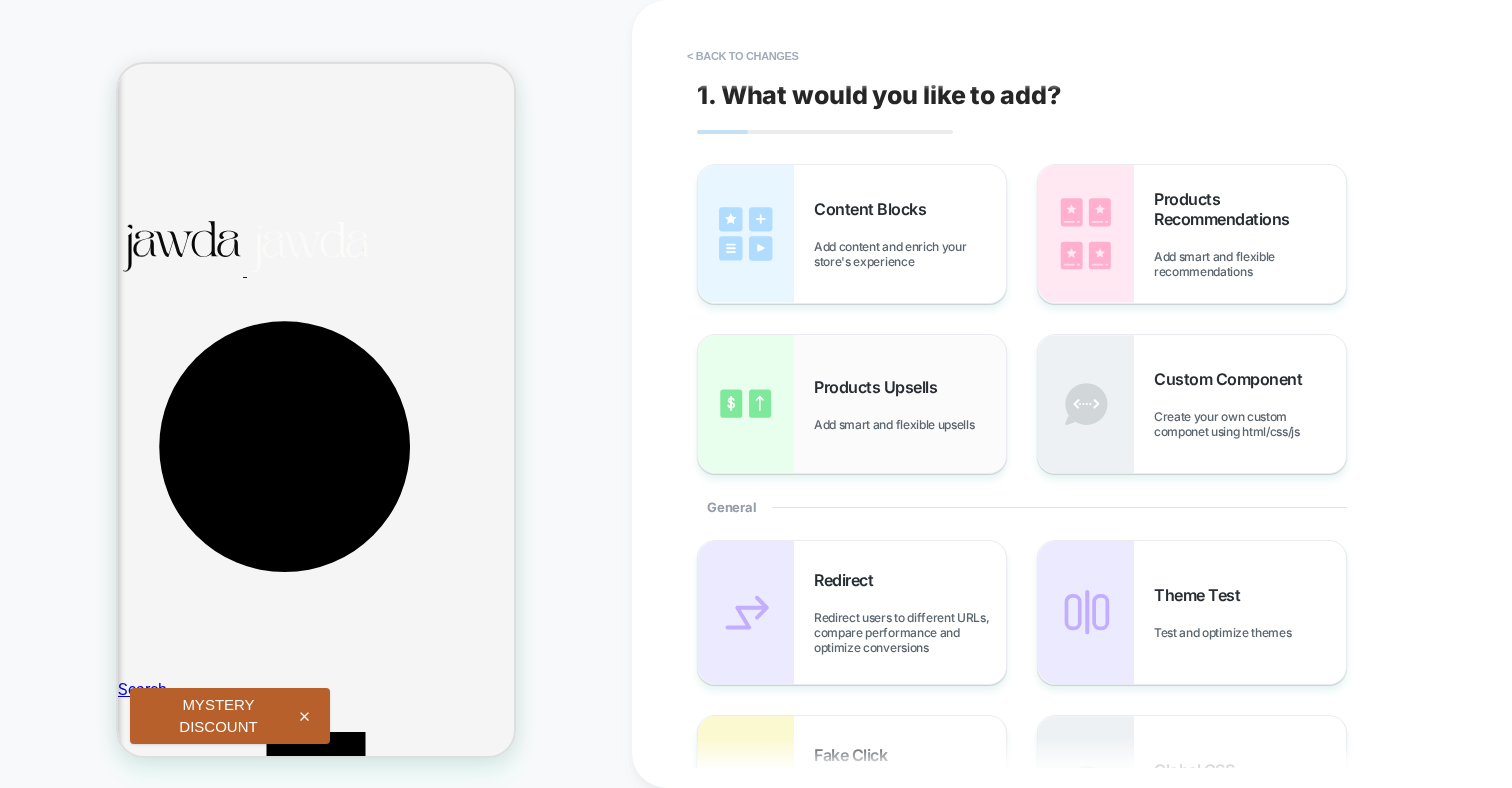 click on "Products Upsells Add smart and flexible upsells" at bounding box center (910, 404) 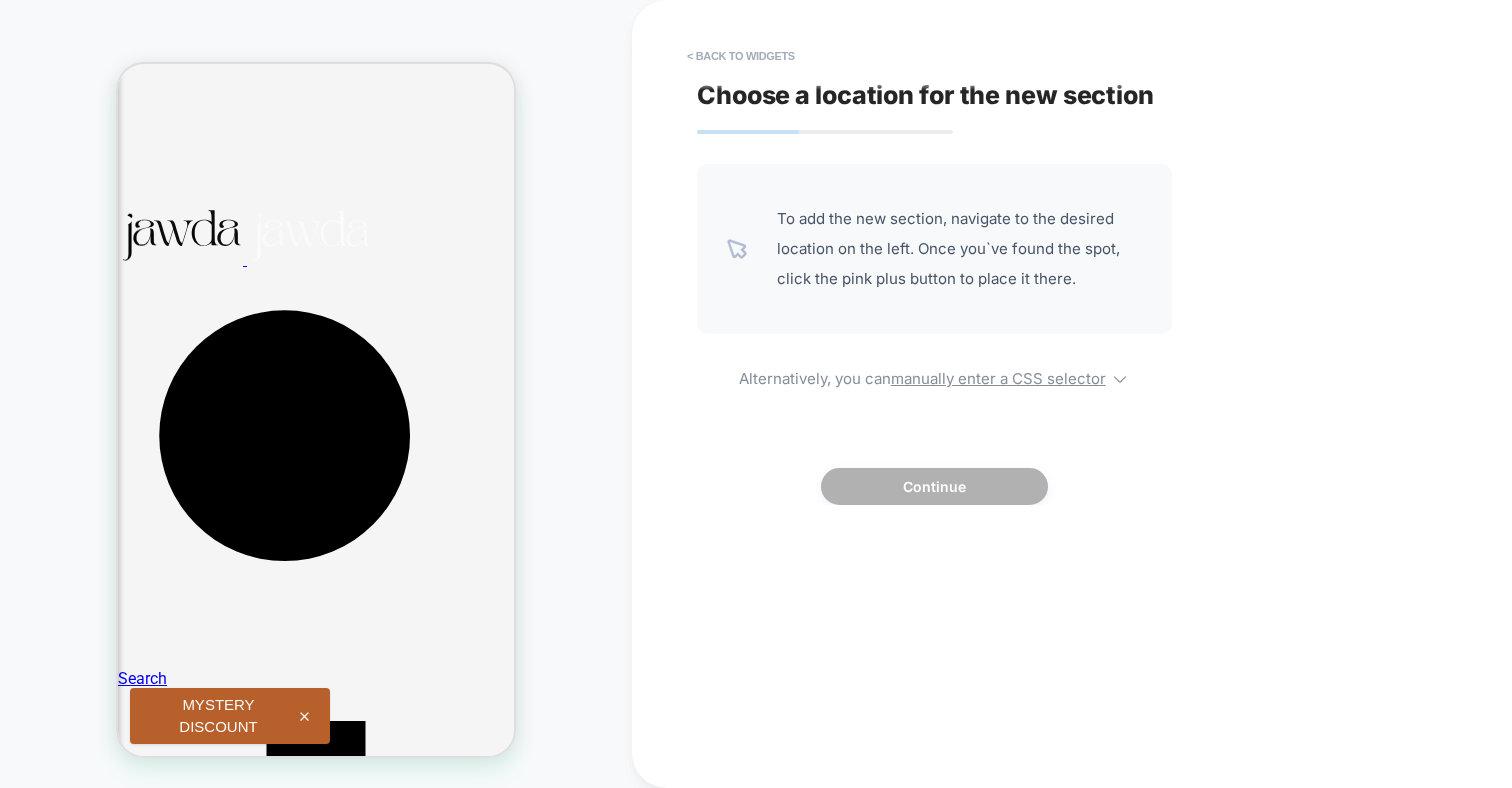 scroll, scrollTop: 0, scrollLeft: 0, axis: both 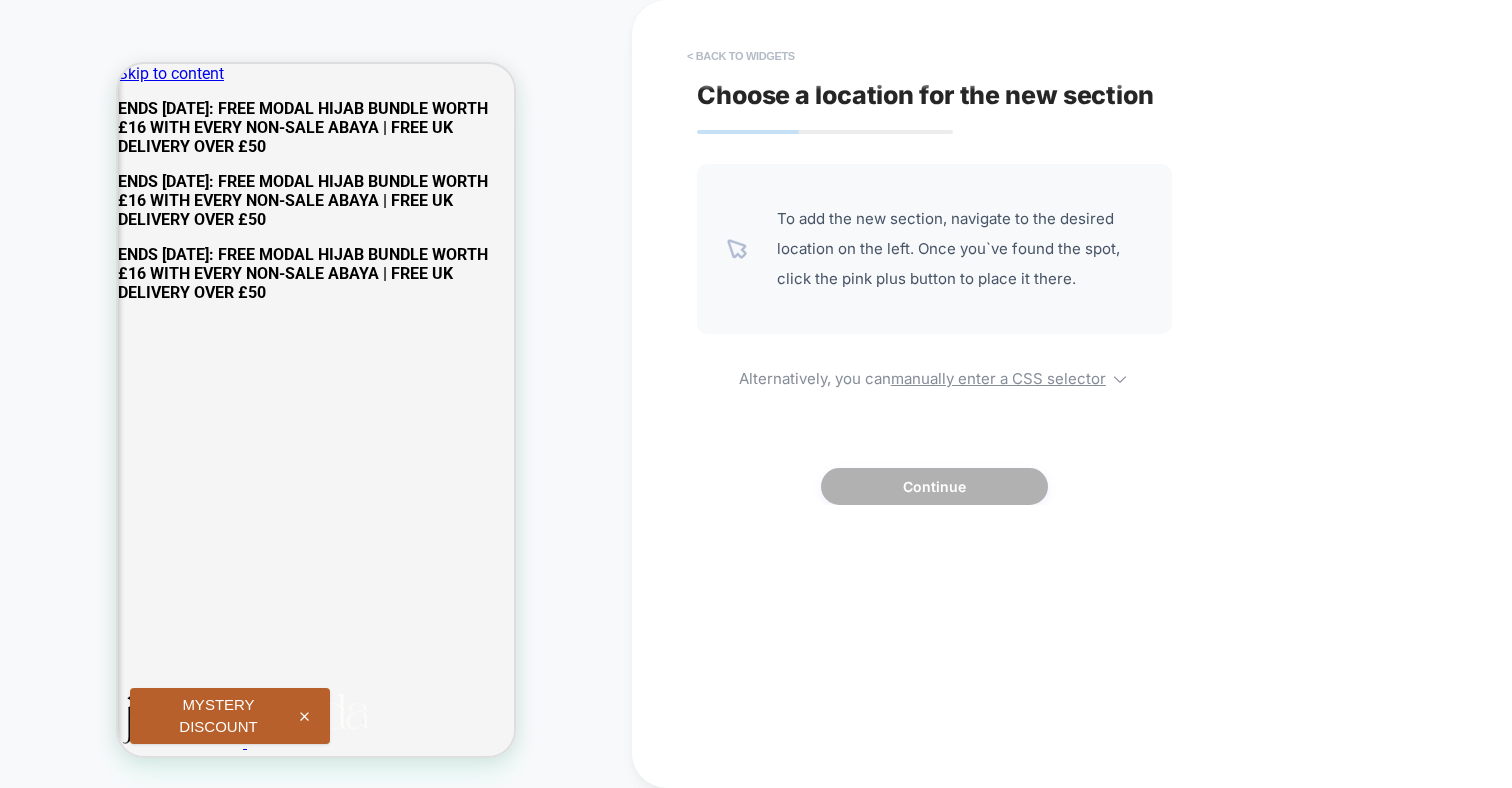 click on "< Back to widgets" at bounding box center (741, 56) 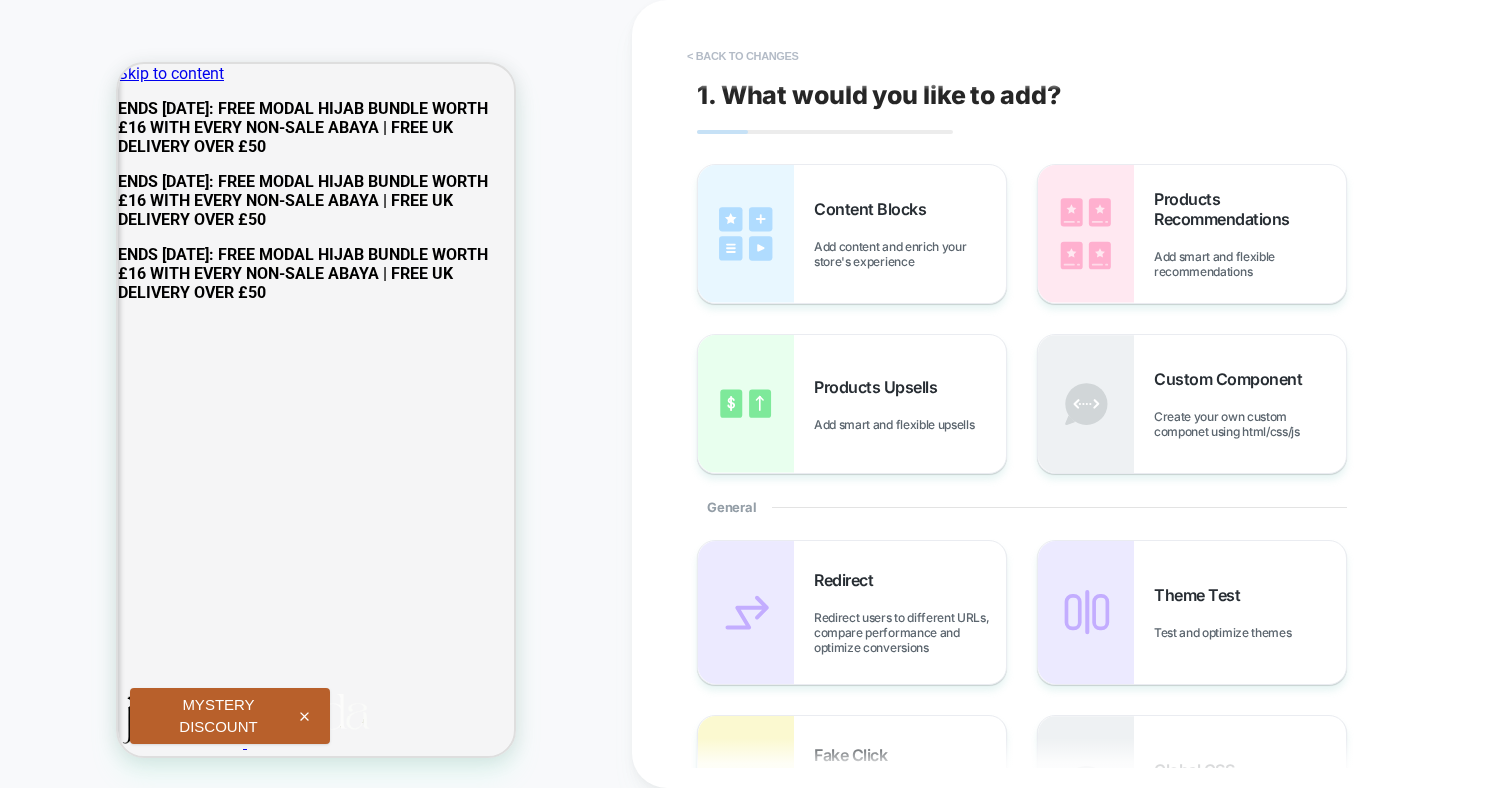 click on "< Back to changes" at bounding box center (743, 56) 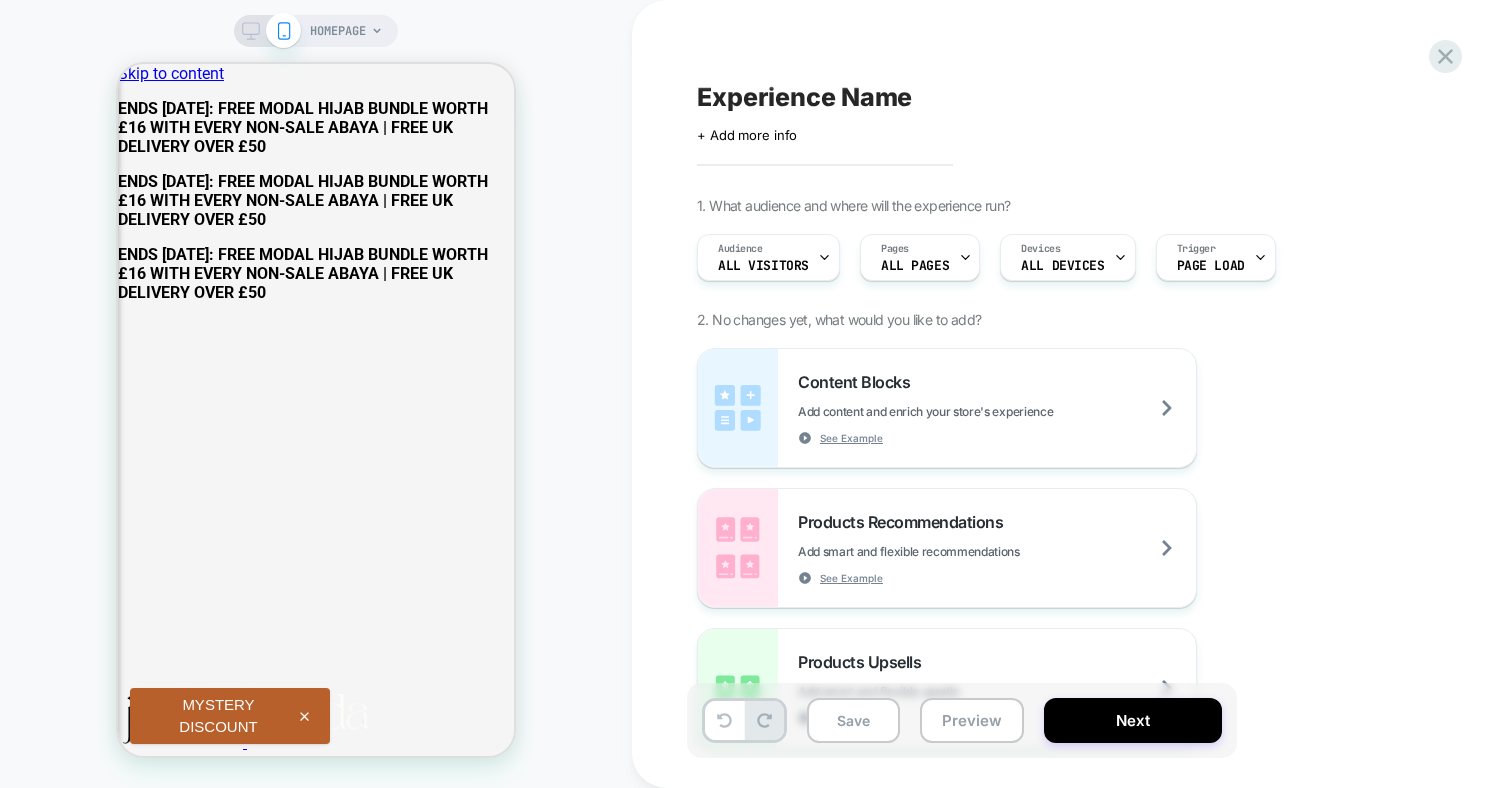 click on "HOMEPAGE" at bounding box center (346, 31) 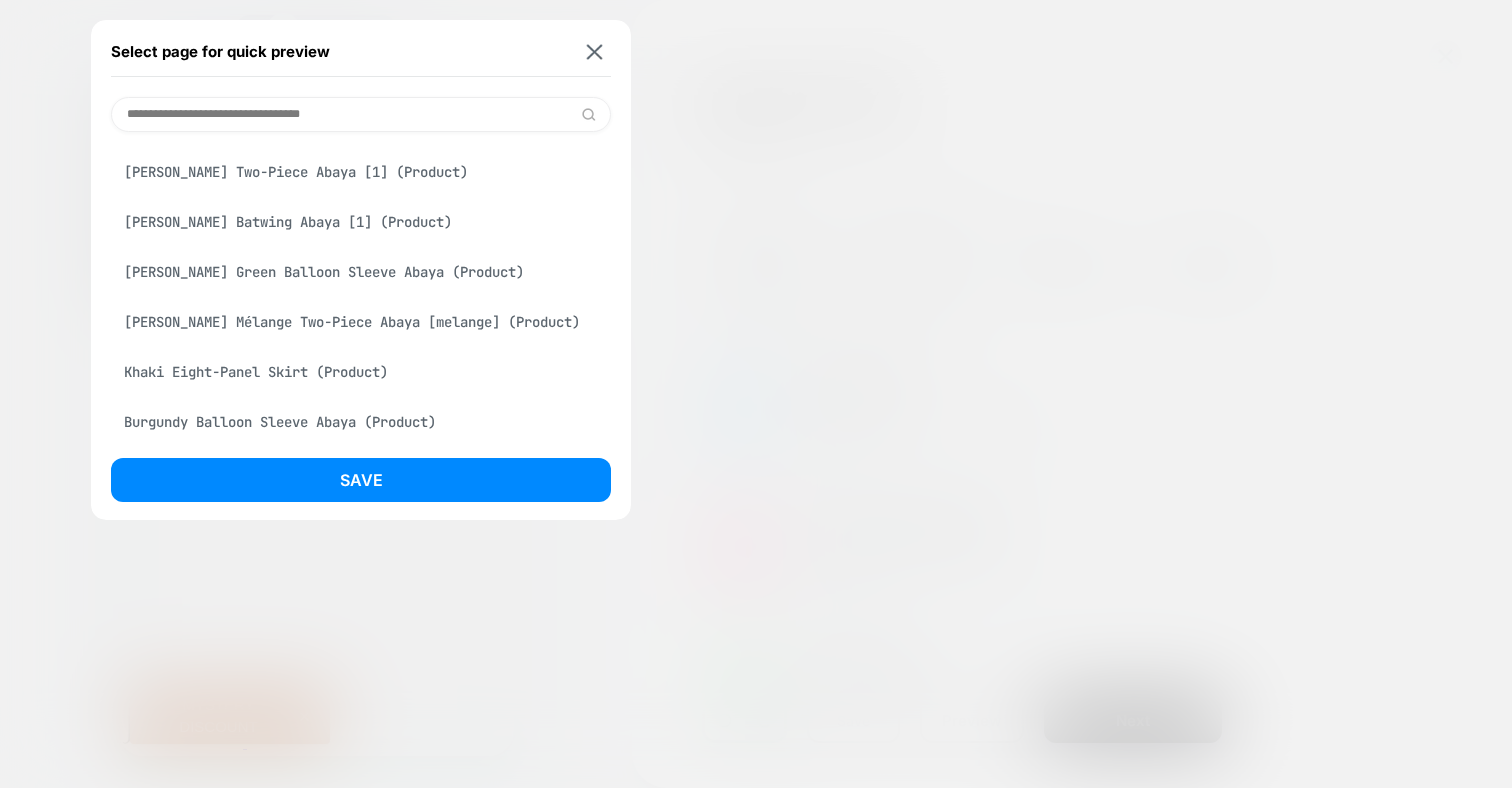 scroll, scrollTop: 3357, scrollLeft: 0, axis: vertical 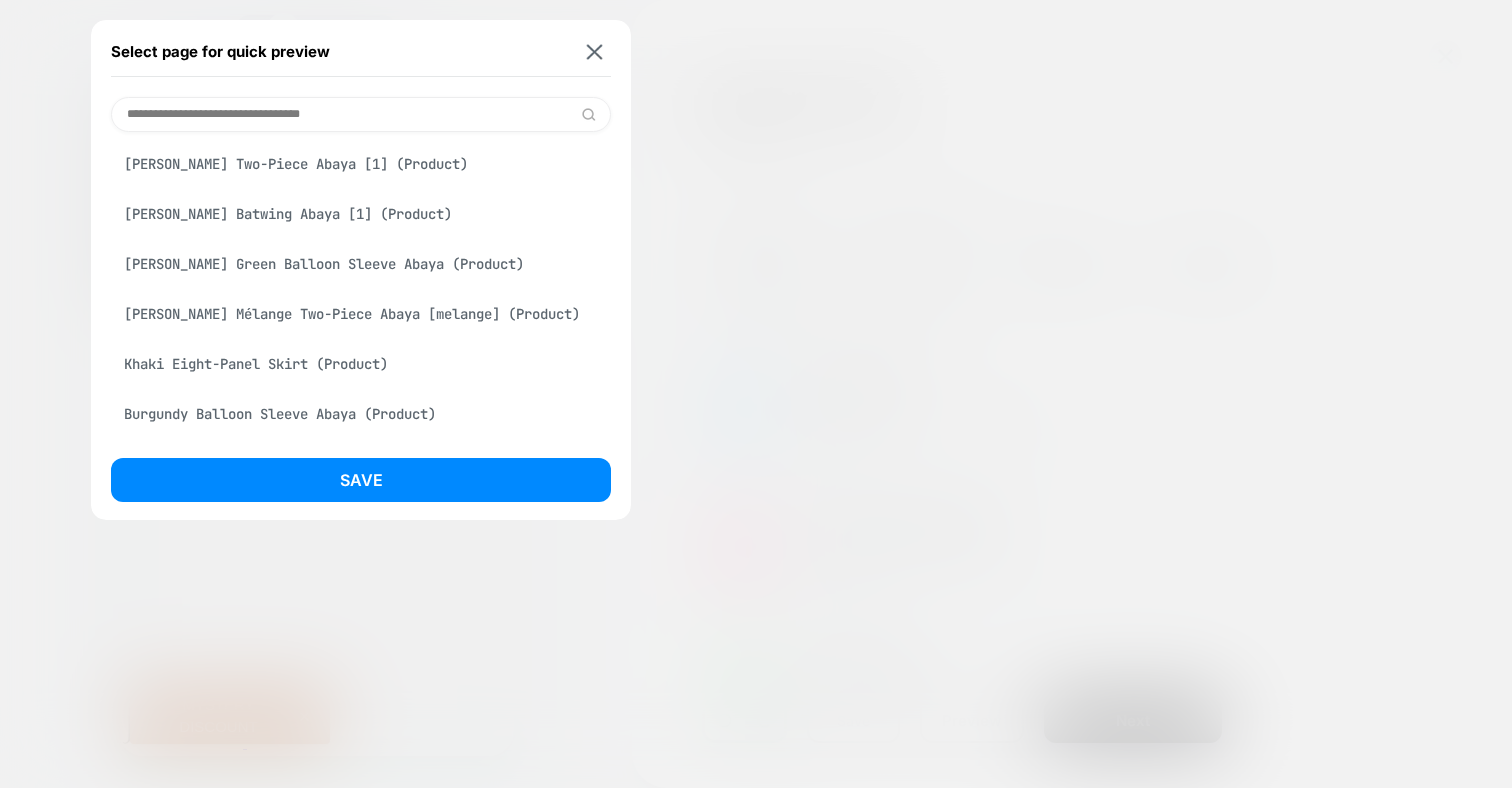 click on "[PERSON_NAME] Green Balloon Sleeve Abaya (Product)" at bounding box center [361, 264] 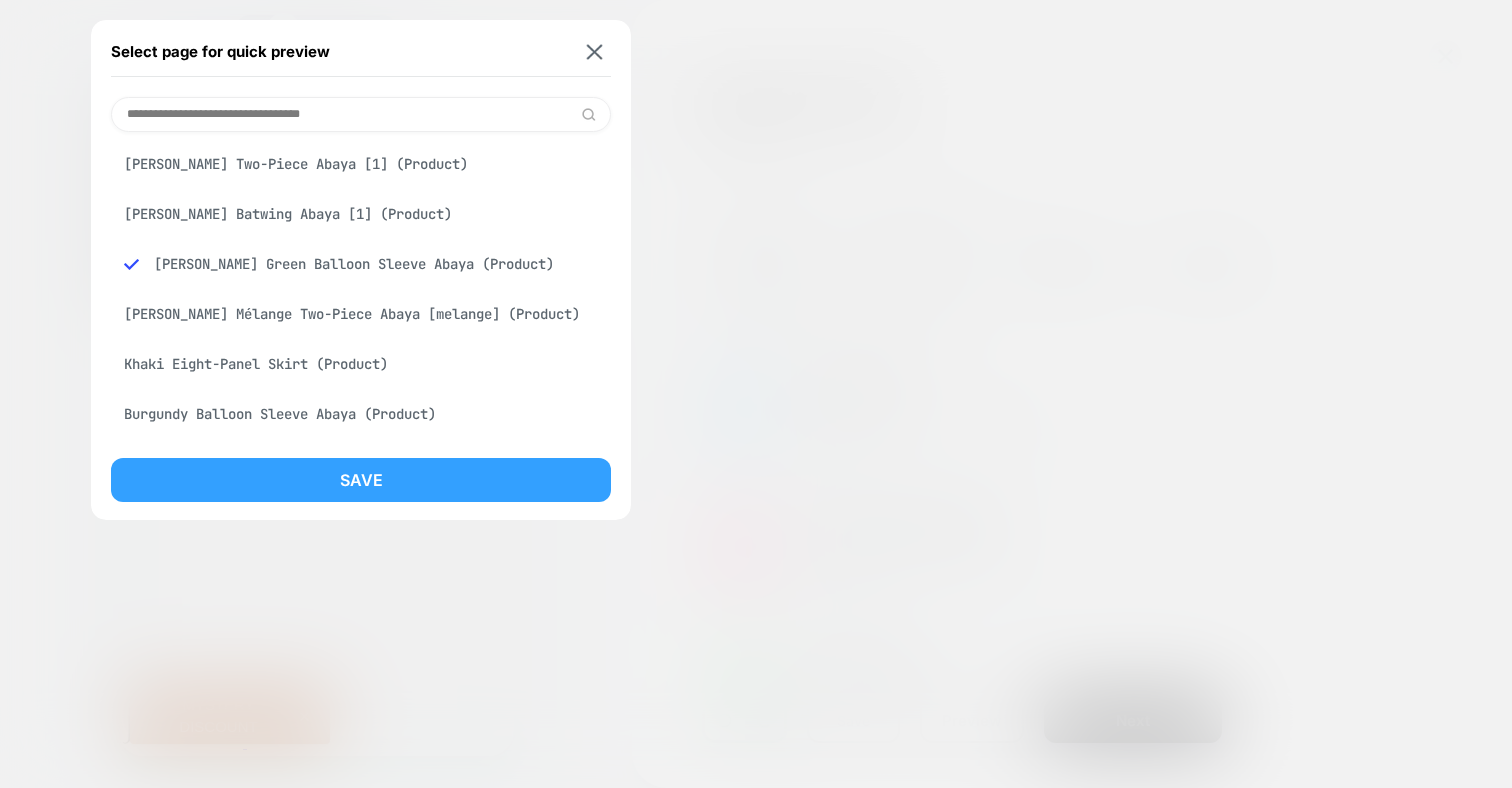 click on "Save" at bounding box center (361, 480) 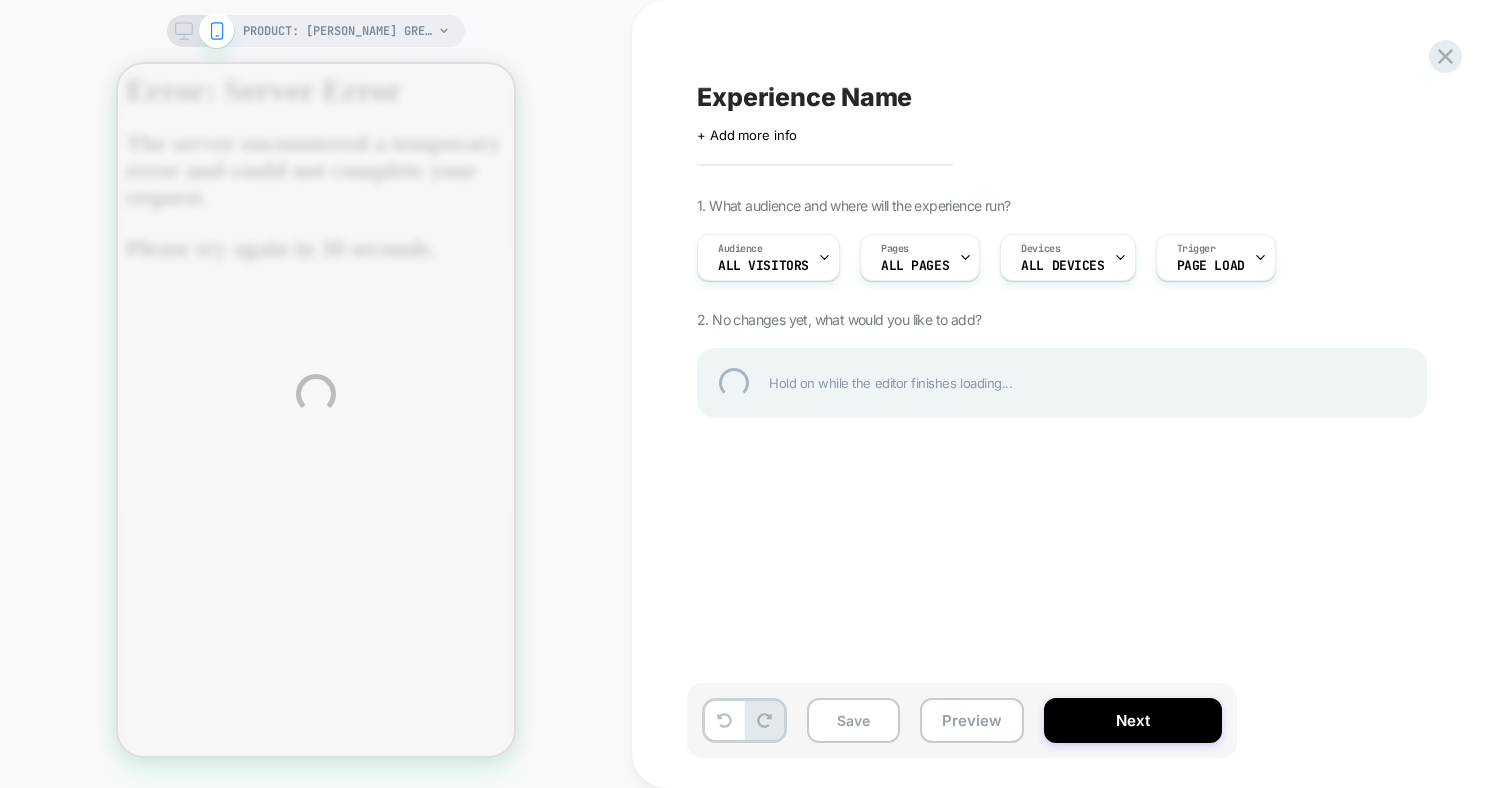 scroll, scrollTop: 0, scrollLeft: 0, axis: both 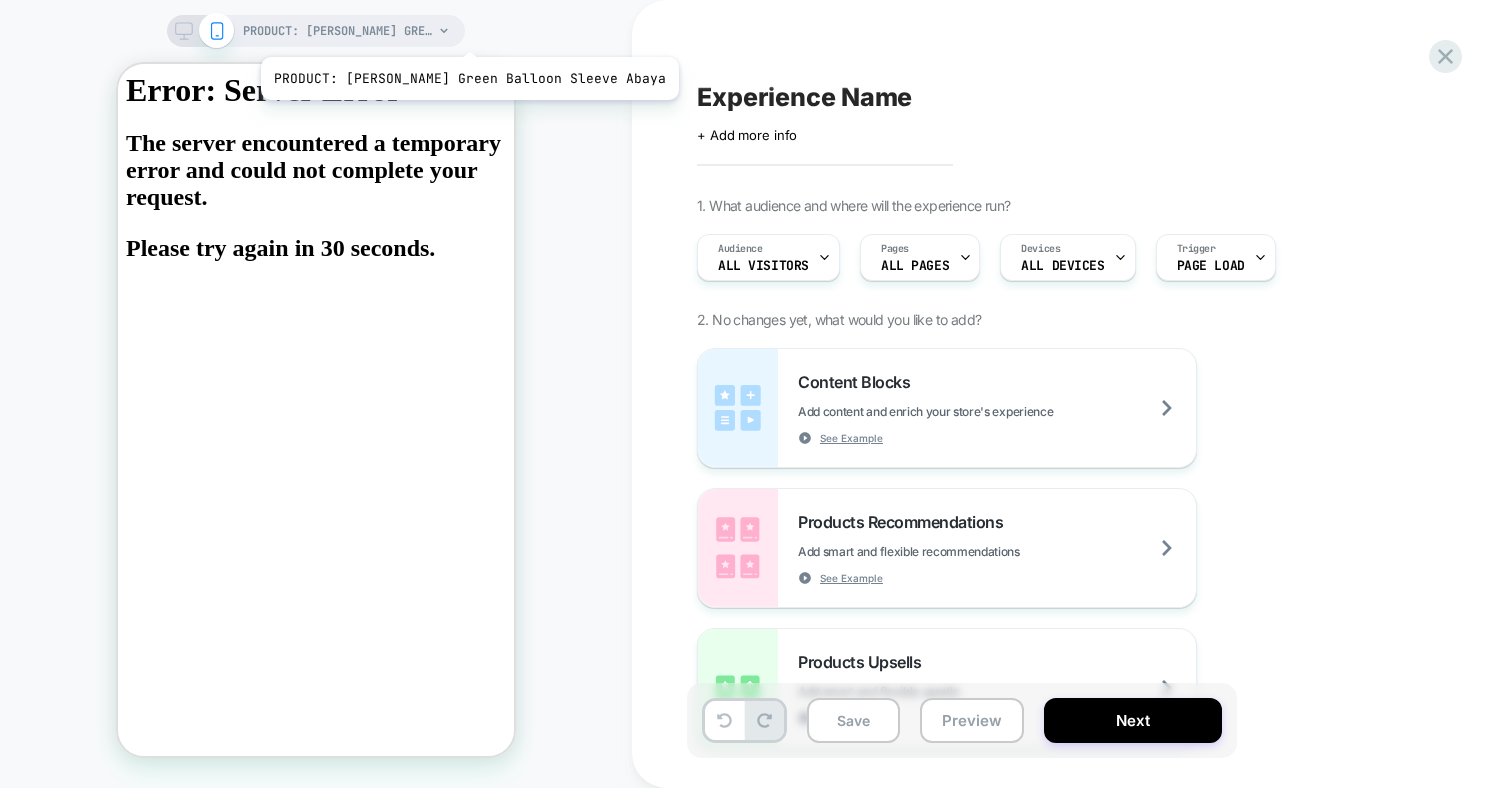 click on "PRODUCT: [PERSON_NAME] Green Balloon Sleeve Abaya" at bounding box center [338, 31] 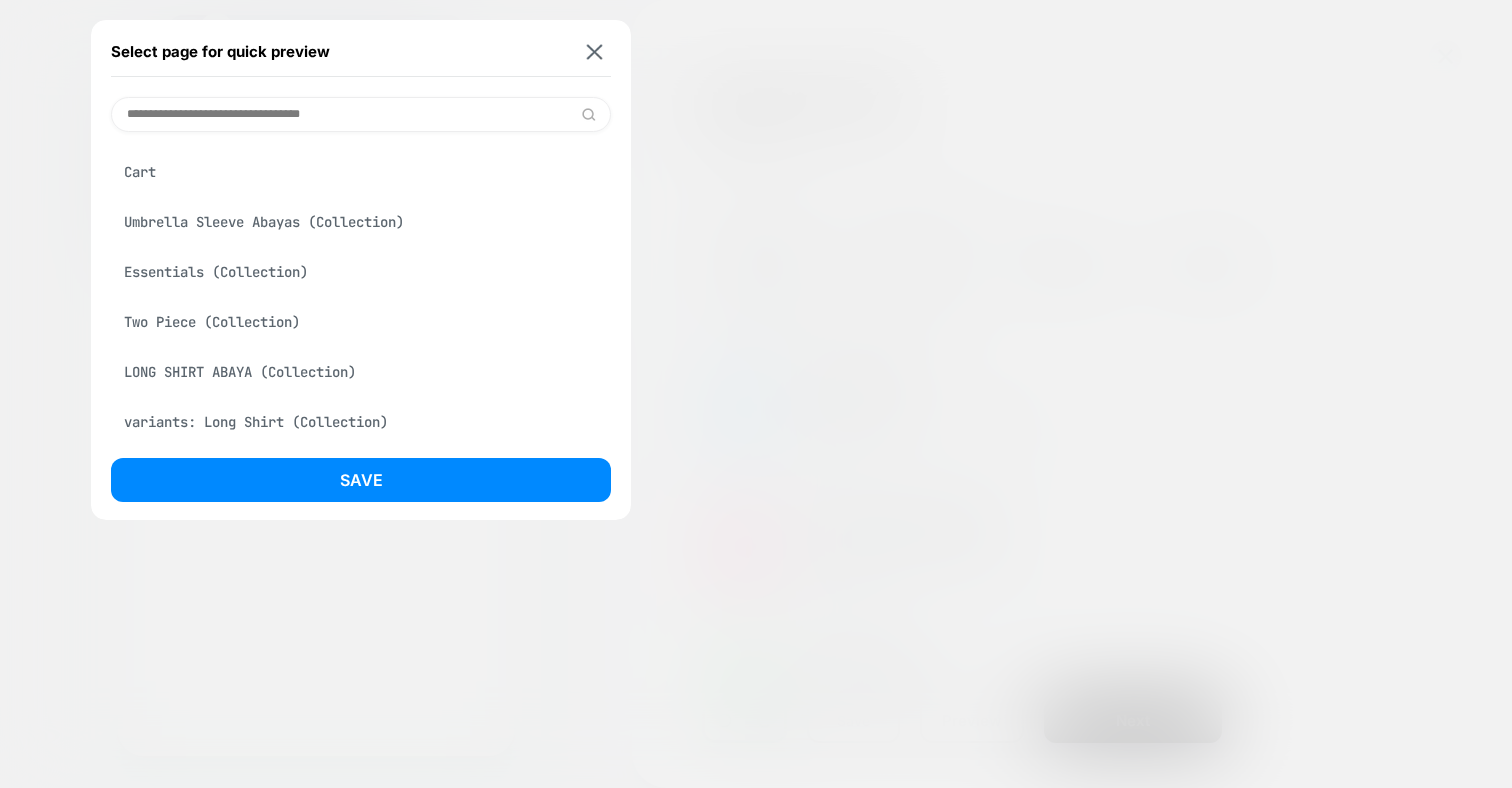 scroll, scrollTop: 109, scrollLeft: 0, axis: vertical 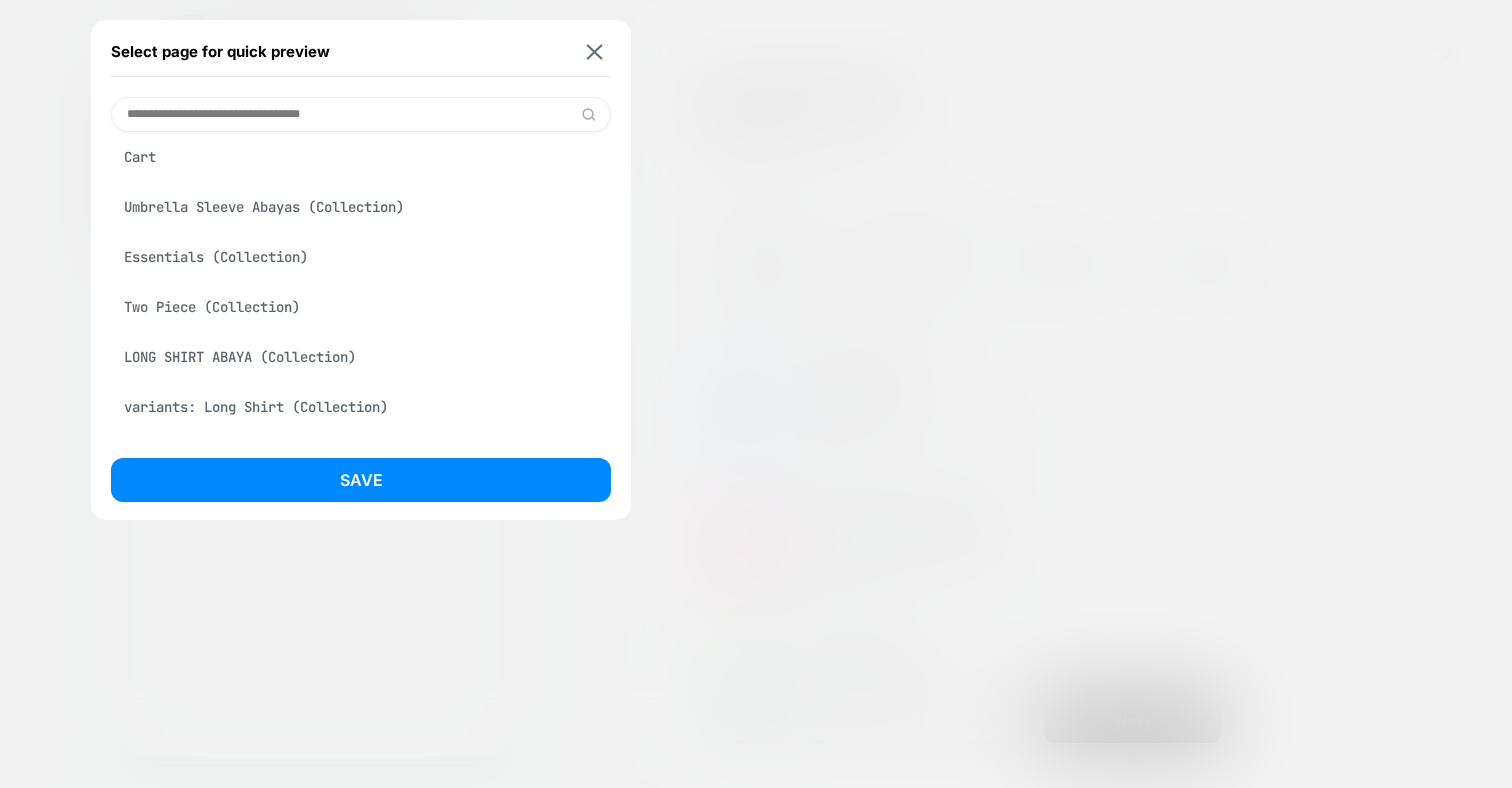 click at bounding box center [361, 114] 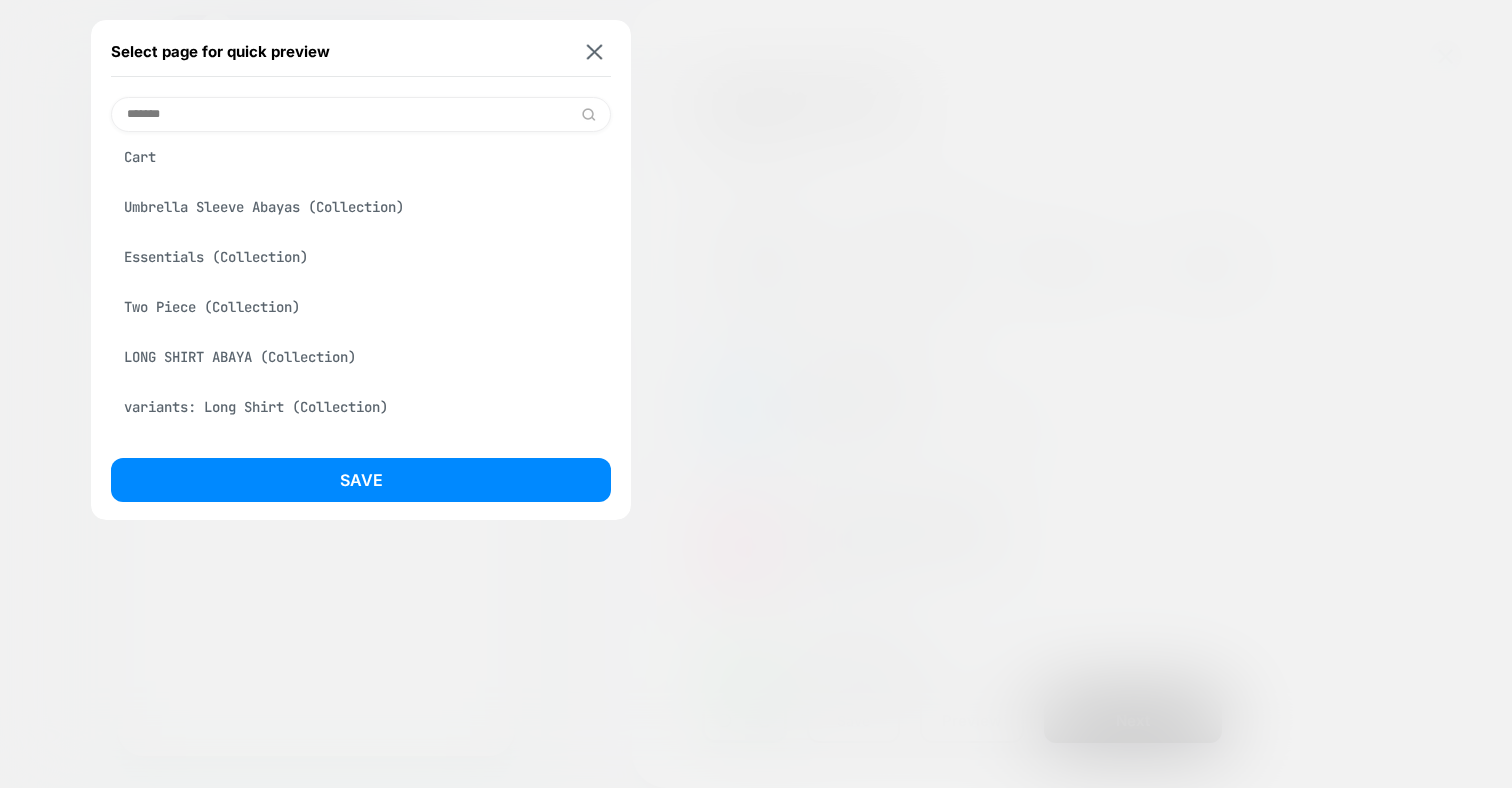 scroll, scrollTop: 0, scrollLeft: 0, axis: both 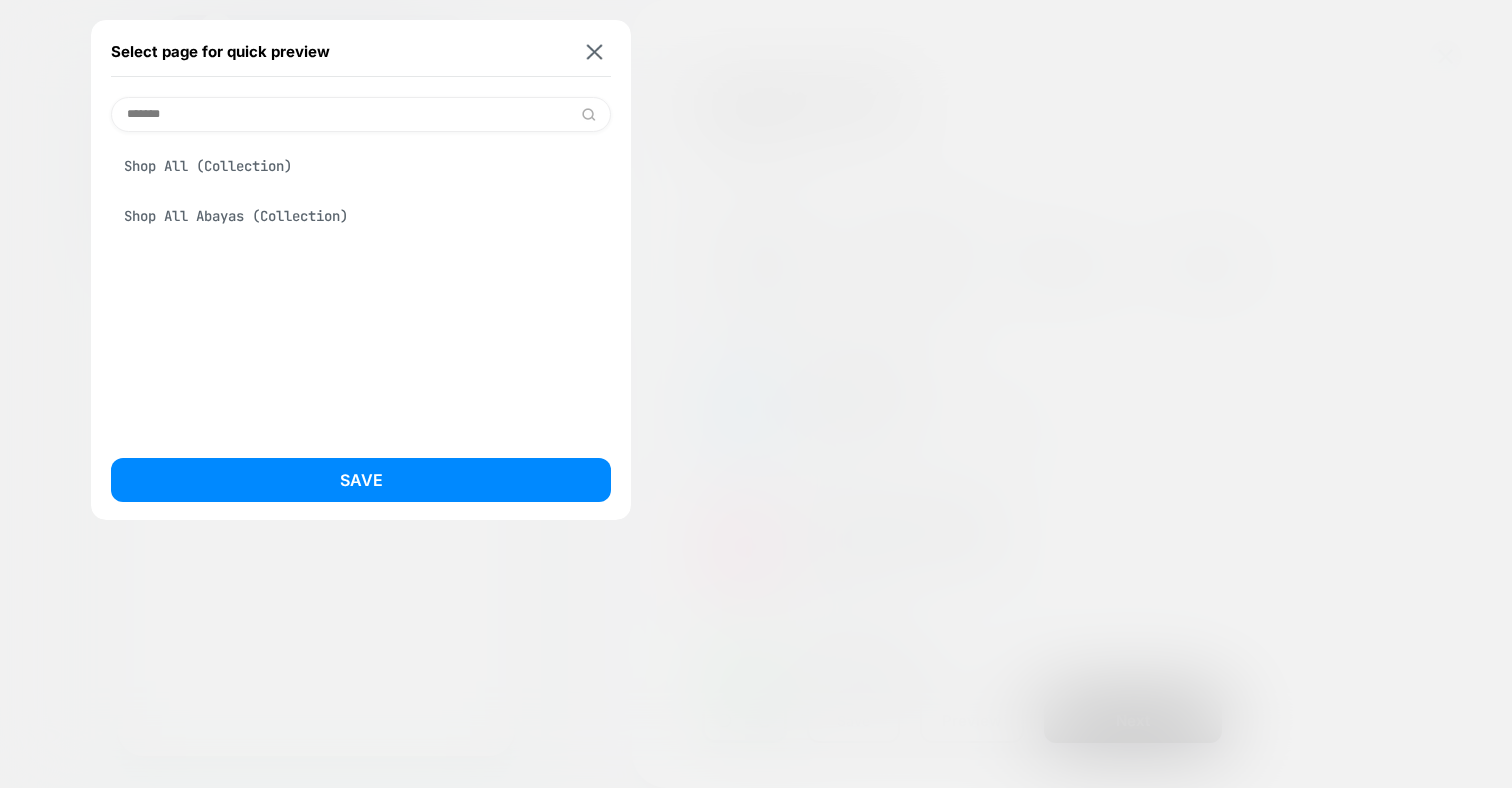 click on "*******" at bounding box center [361, 114] 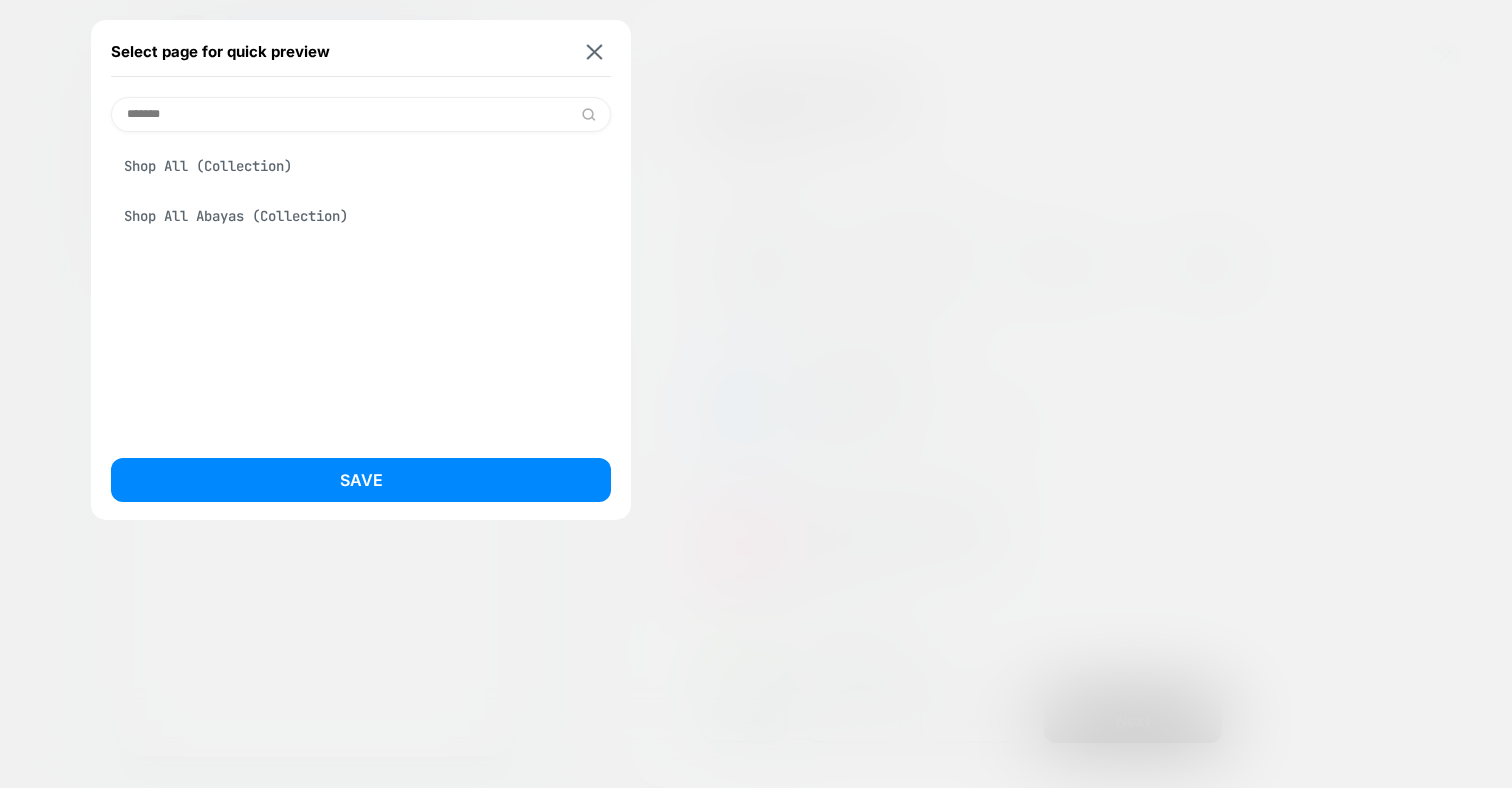 type on "*******" 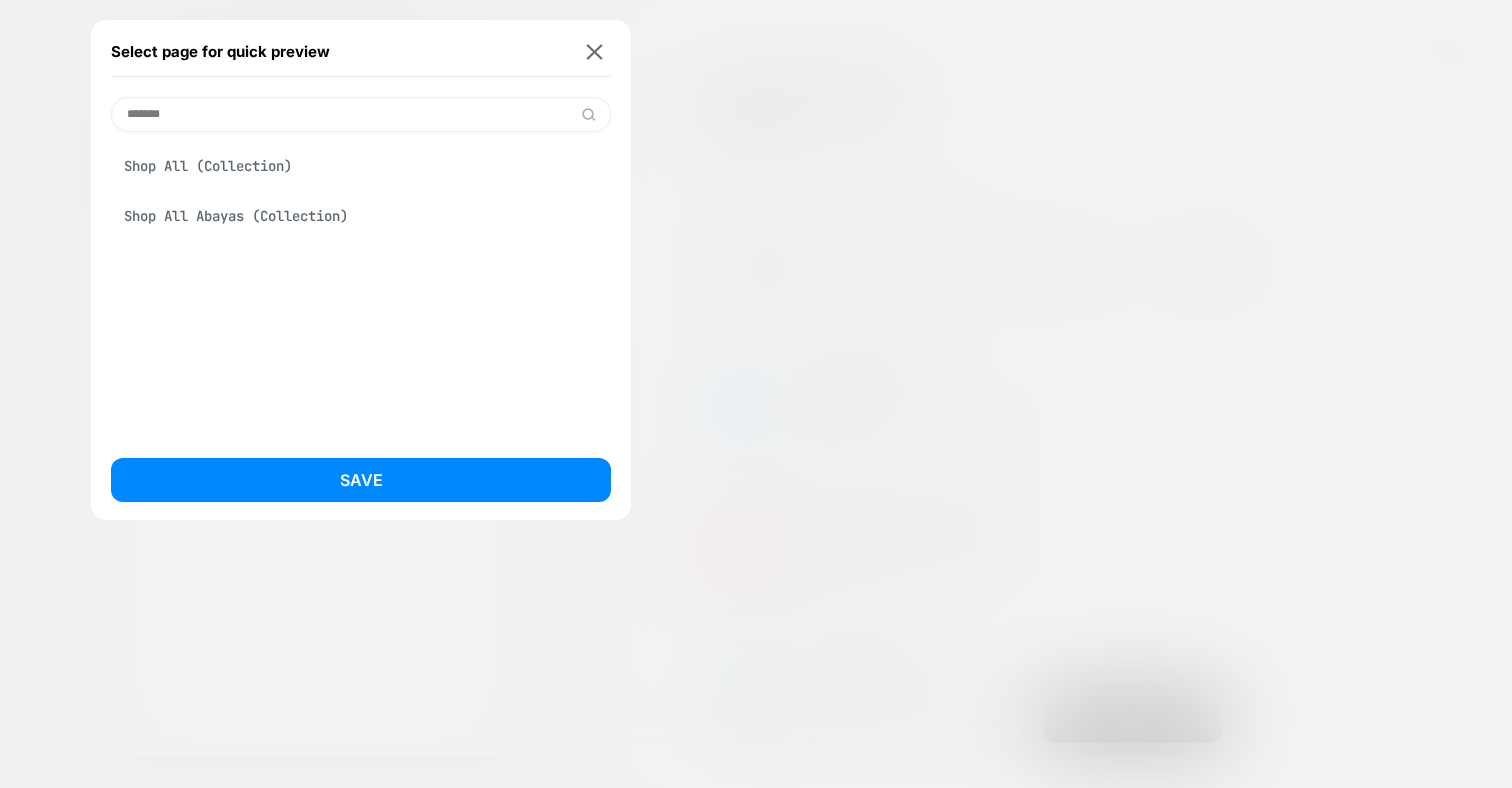 click on "Shop All (Collection)" at bounding box center (361, 166) 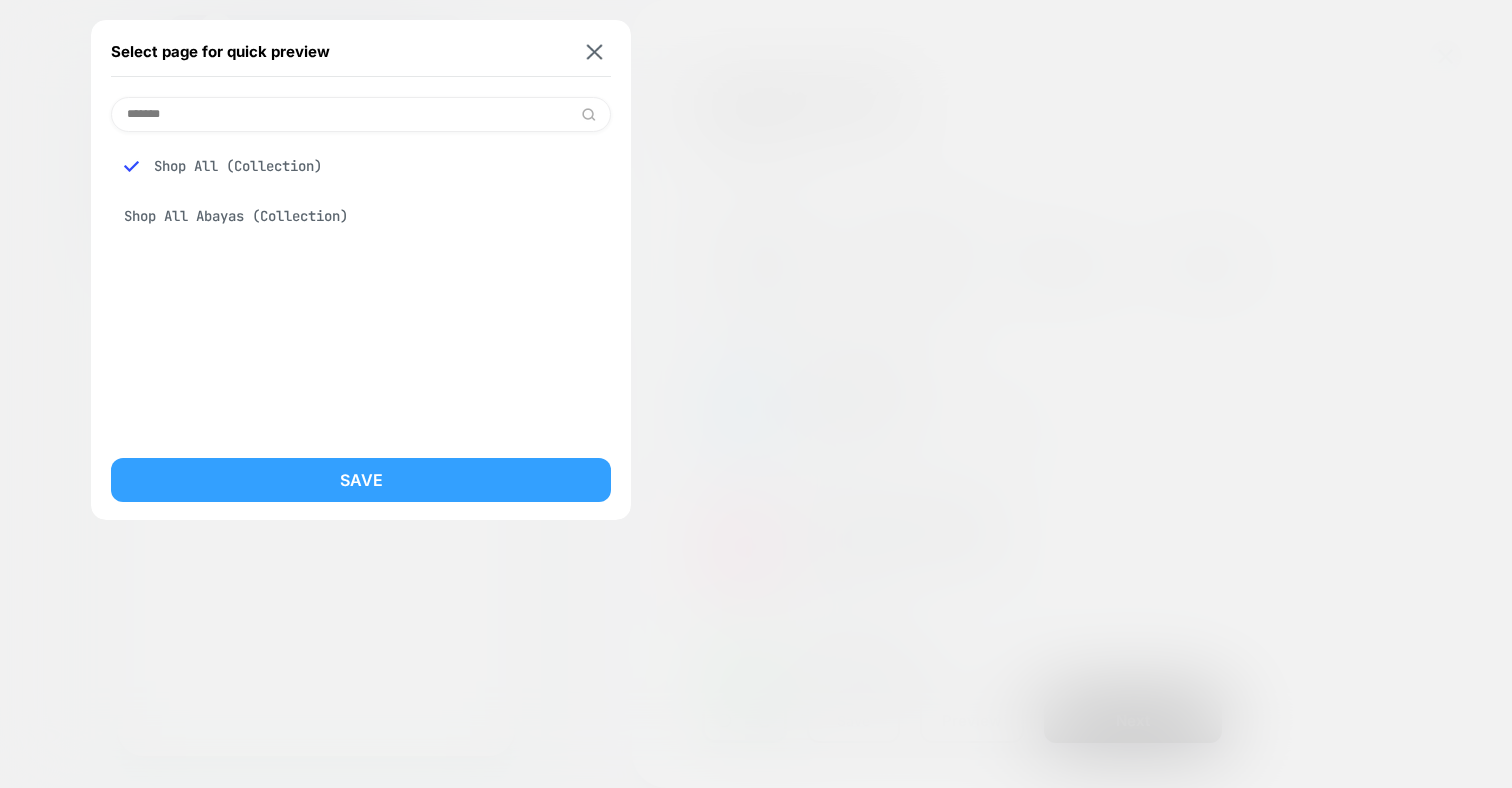 click on "Save" at bounding box center (361, 480) 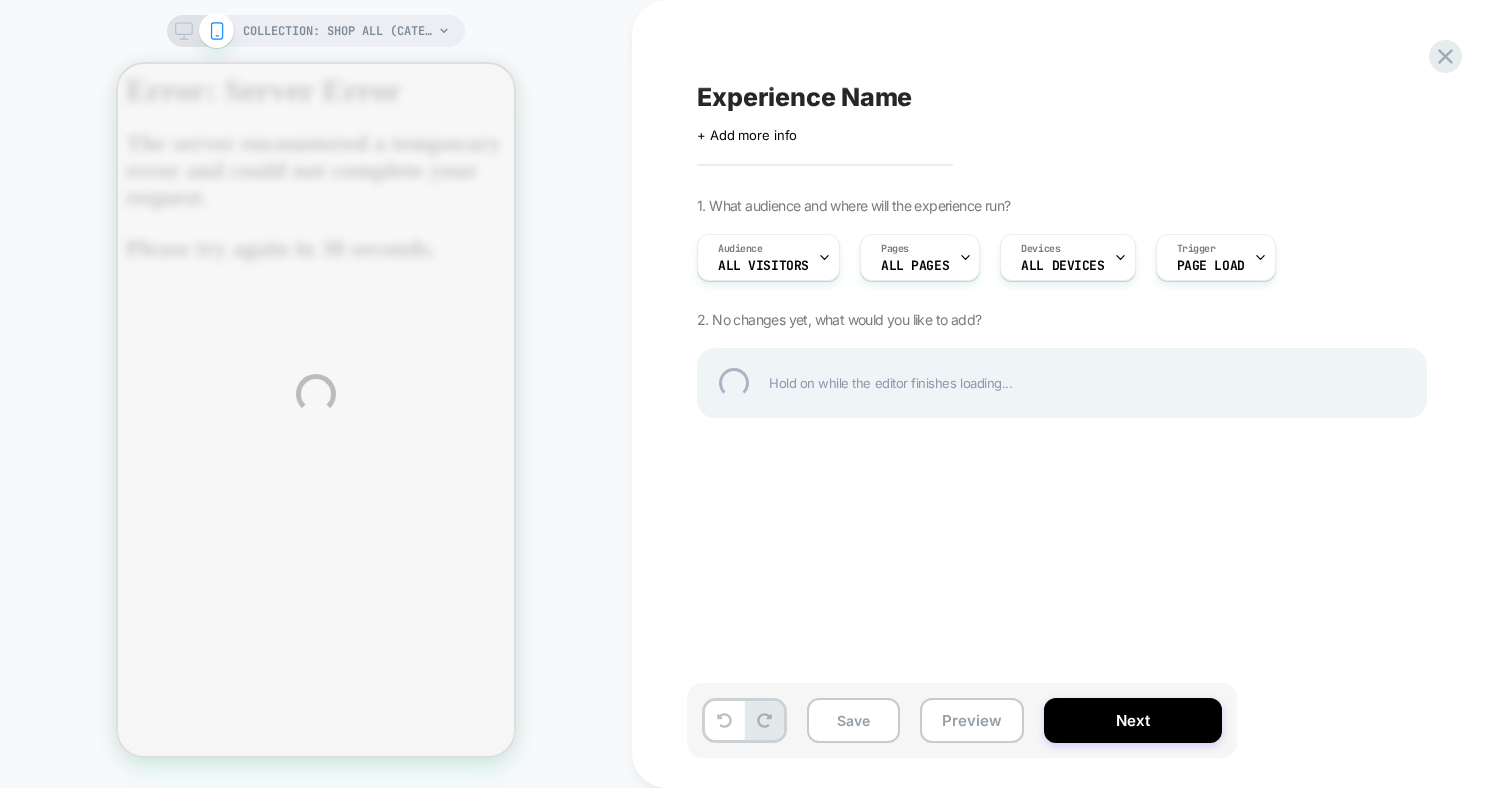 scroll, scrollTop: 0, scrollLeft: 0, axis: both 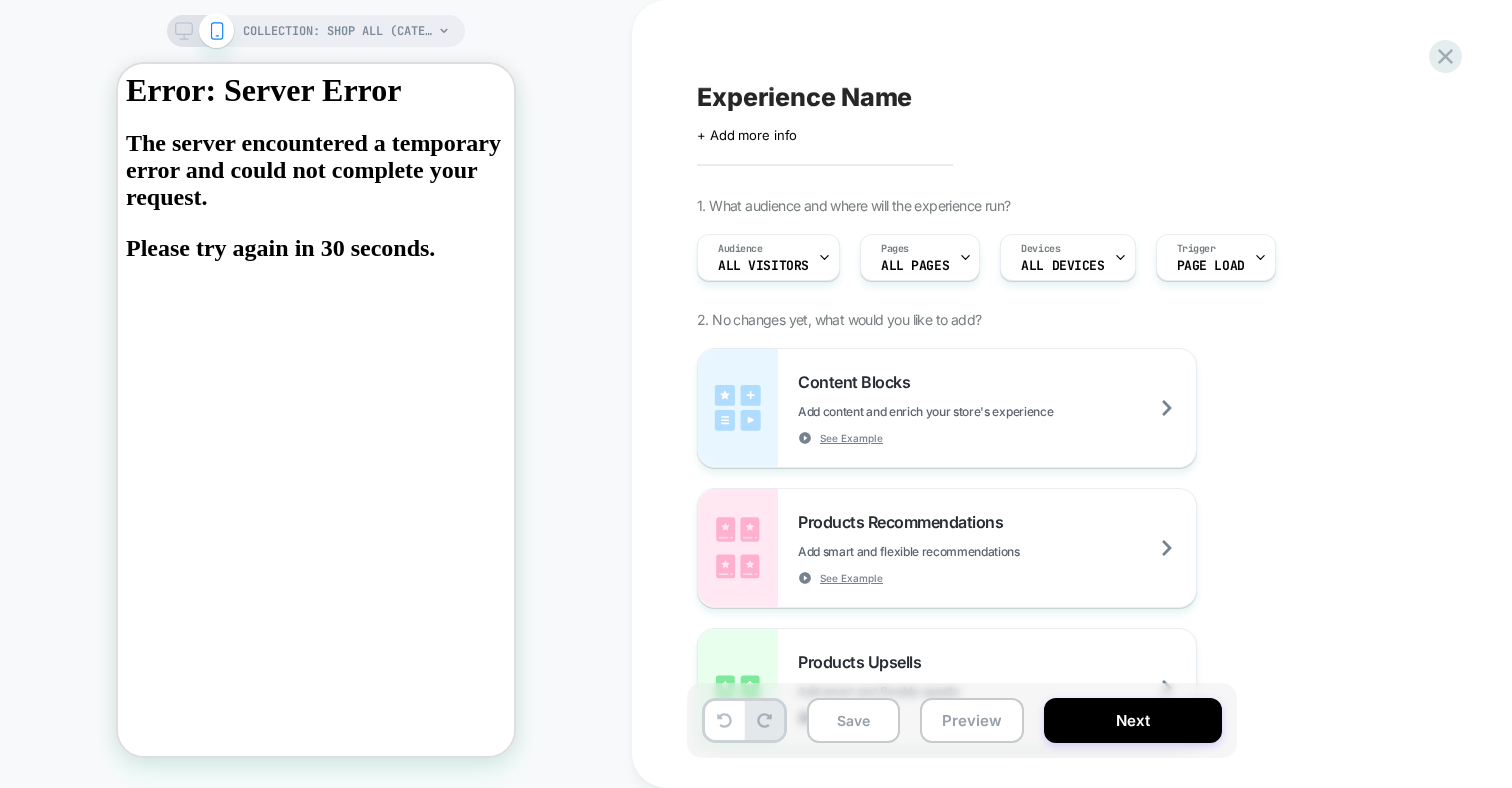 click 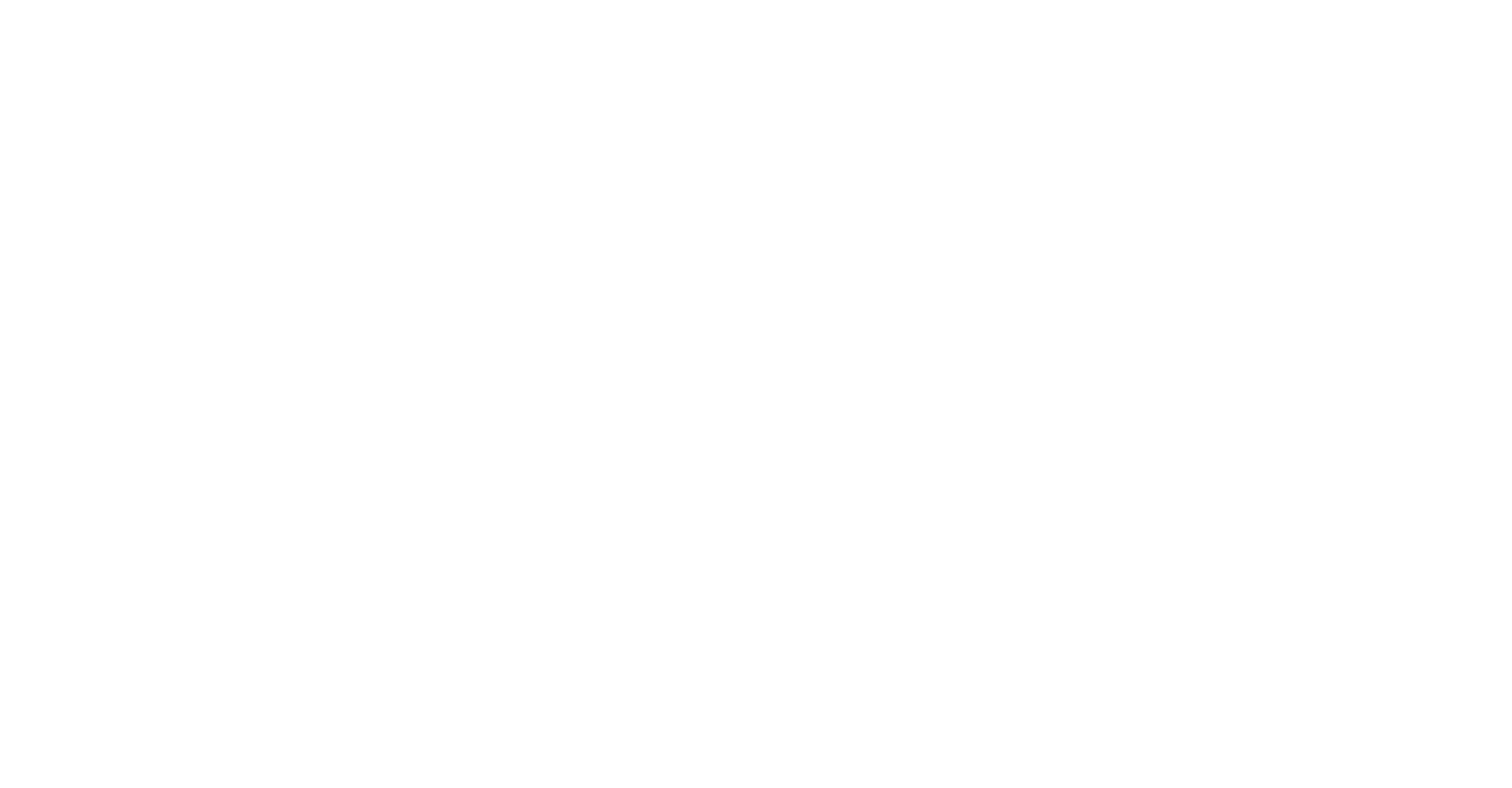 scroll, scrollTop: 0, scrollLeft: 0, axis: both 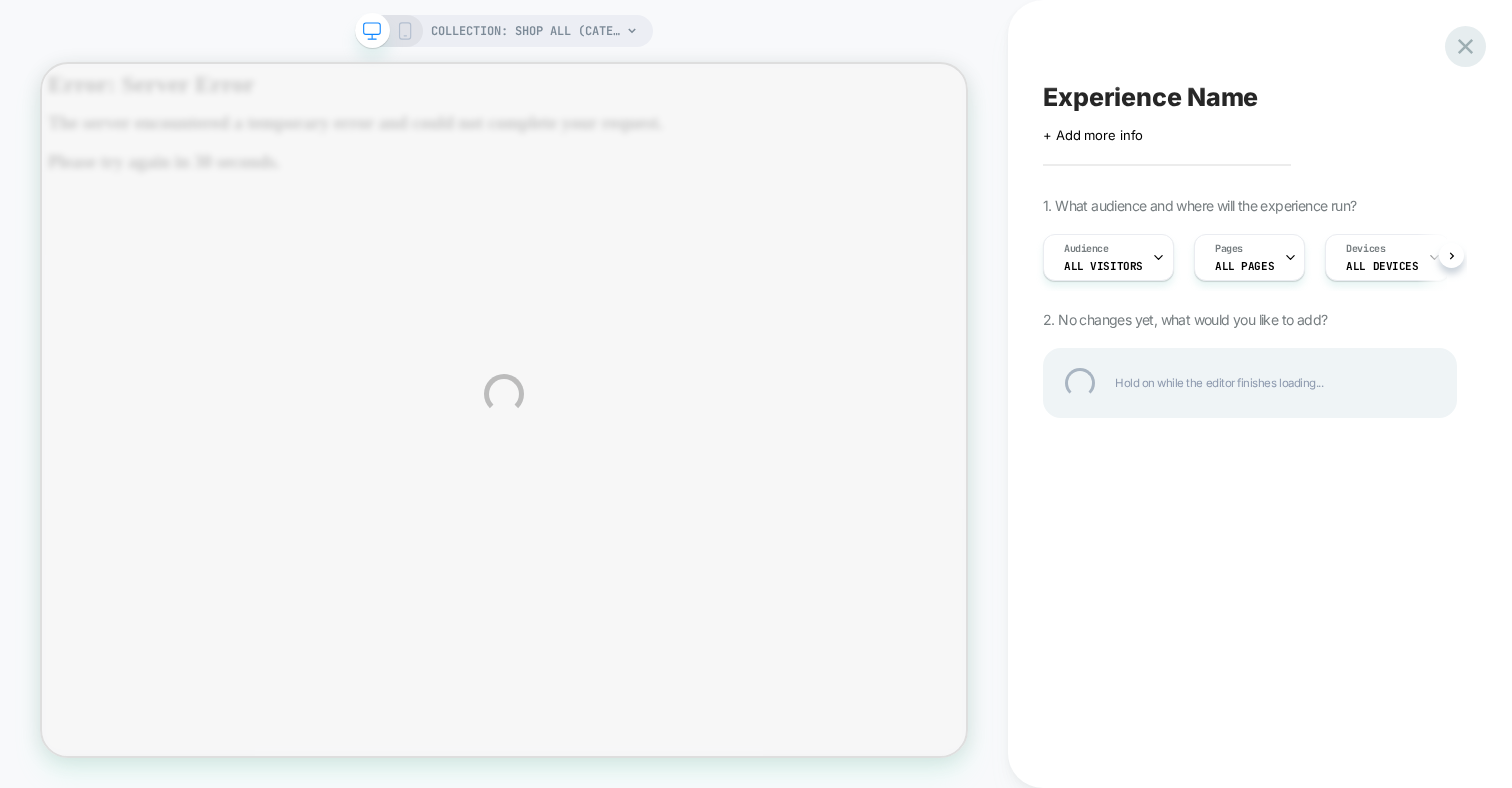 click on "COLLECTION: Shop All (Category) COLLECTION: Shop All (Category) Experience Name Click to edit experience details + Add more info 1. What audience and where will the experience run? Audience All Visitors Pages ALL PAGES Devices ALL DEVICES Trigger Page Load 2. No changes yet, what would you like to add? Hold on while the editor finishes loading..." at bounding box center (756, 394) 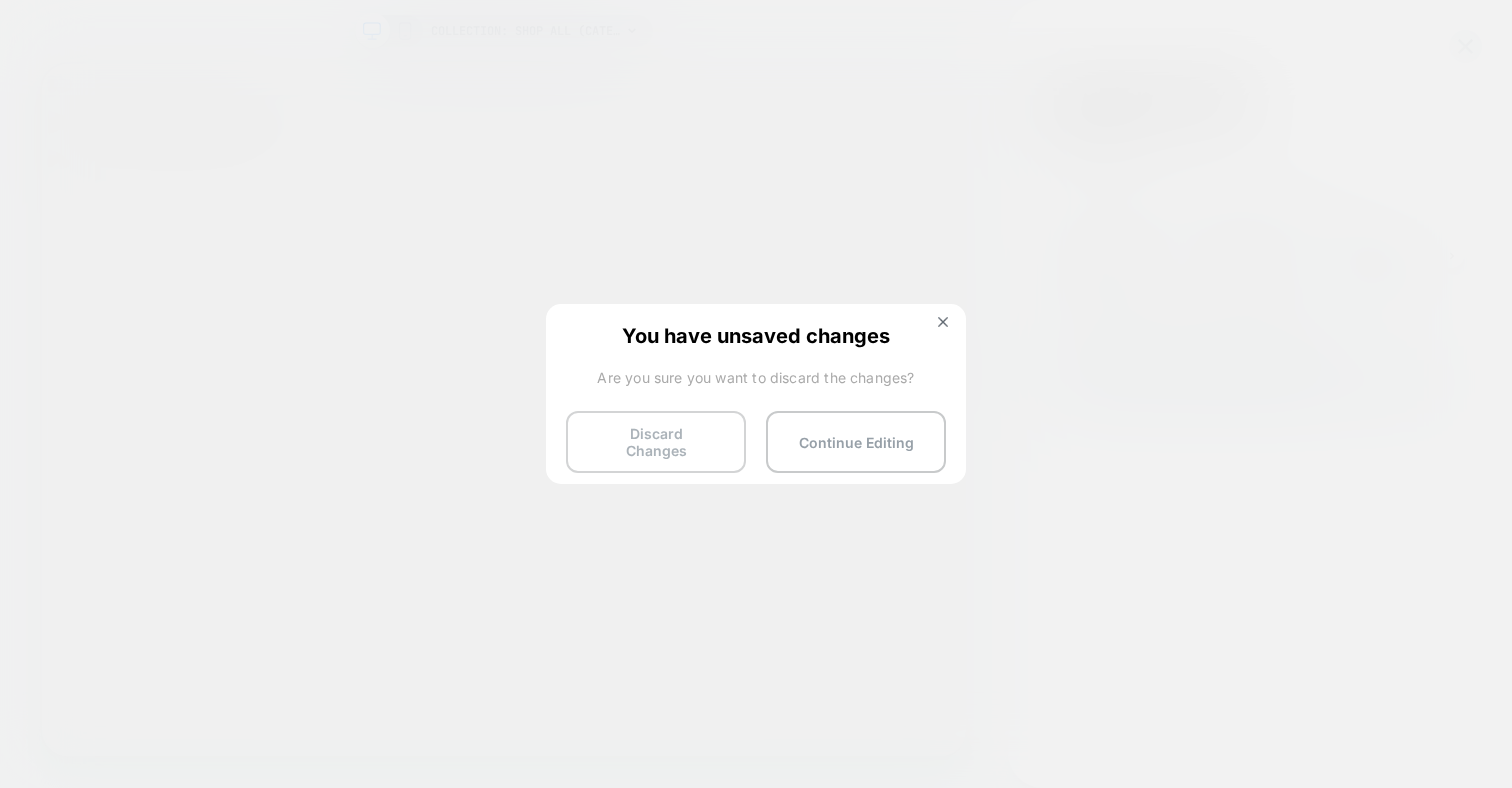 drag, startPoint x: 859, startPoint y: 428, endPoint x: 644, endPoint y: 421, distance: 215.11392 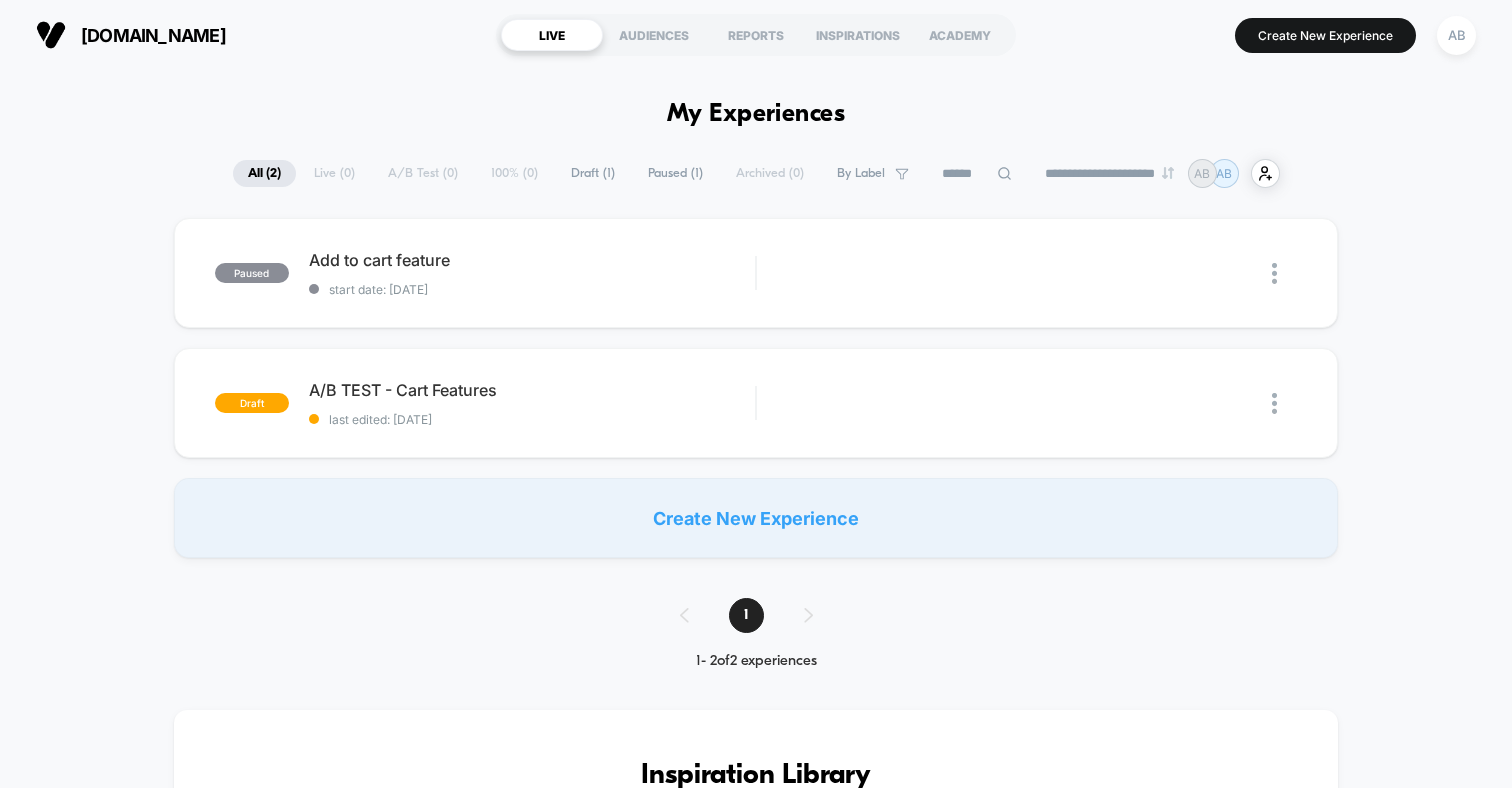 scroll, scrollTop: 0, scrollLeft: 0, axis: both 